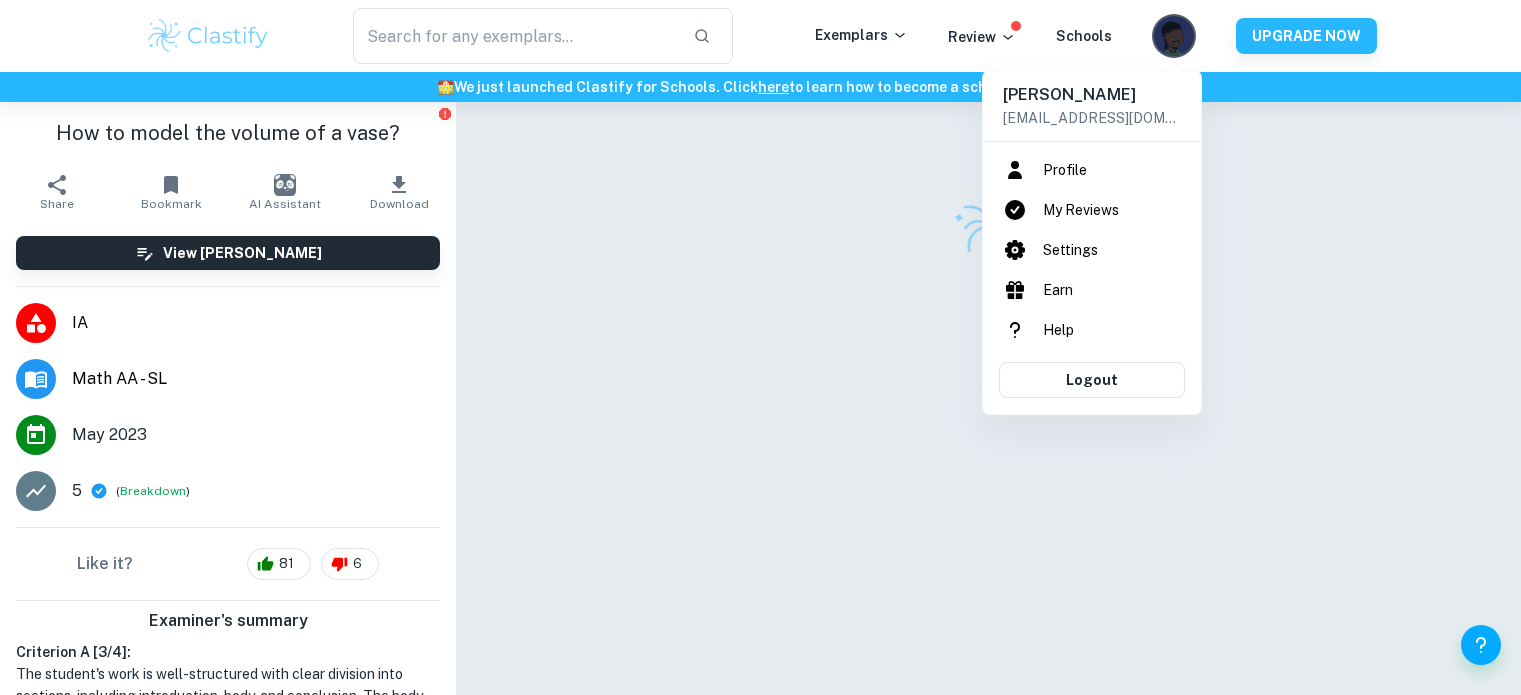 scroll, scrollTop: 0, scrollLeft: 0, axis: both 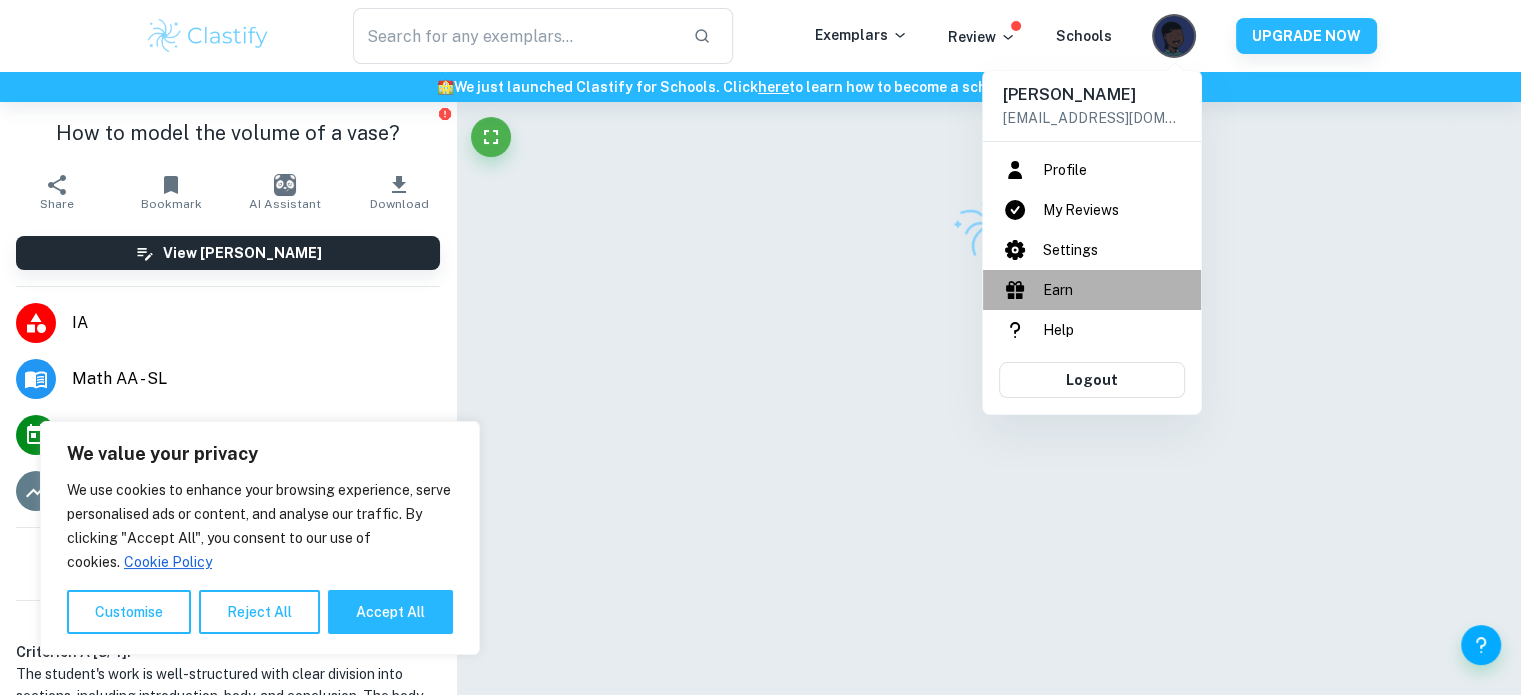 click on "Earn" at bounding box center (1092, 290) 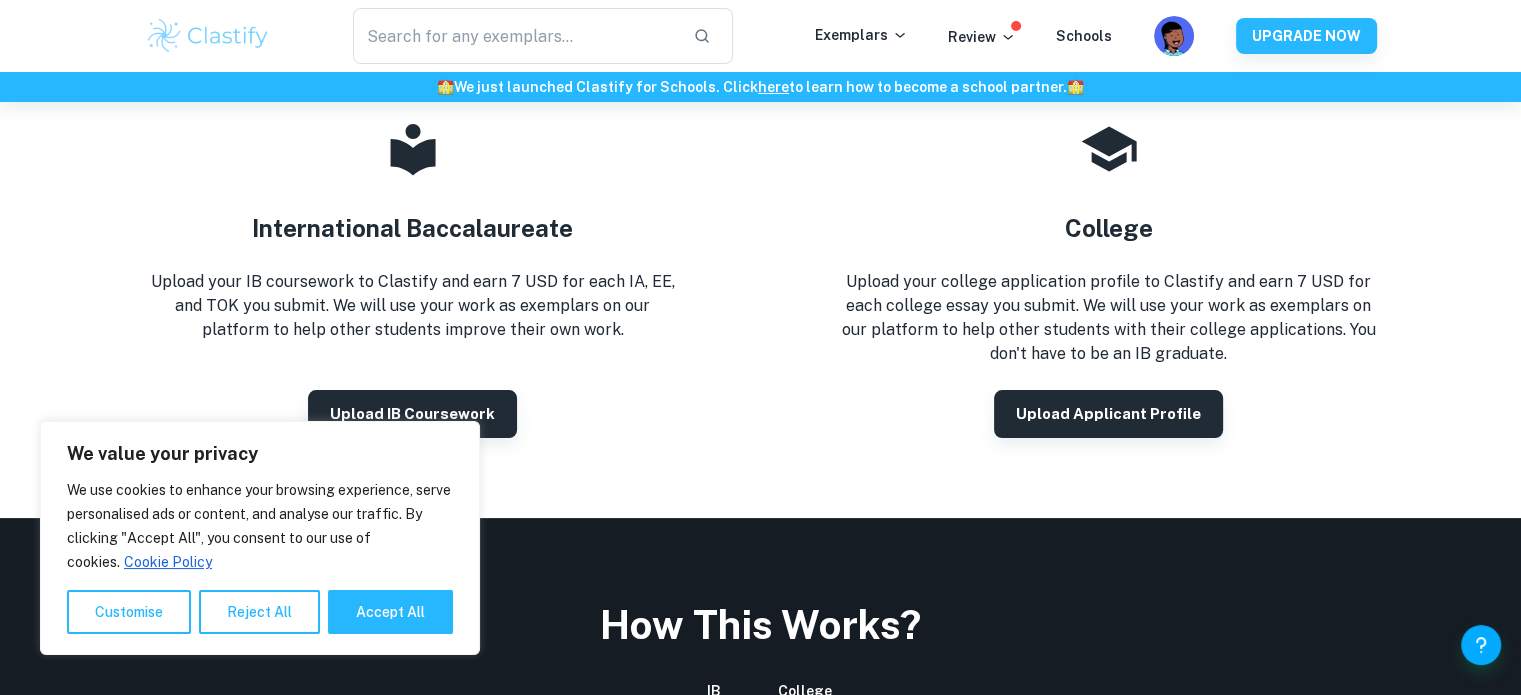 scroll, scrollTop: 296, scrollLeft: 0, axis: vertical 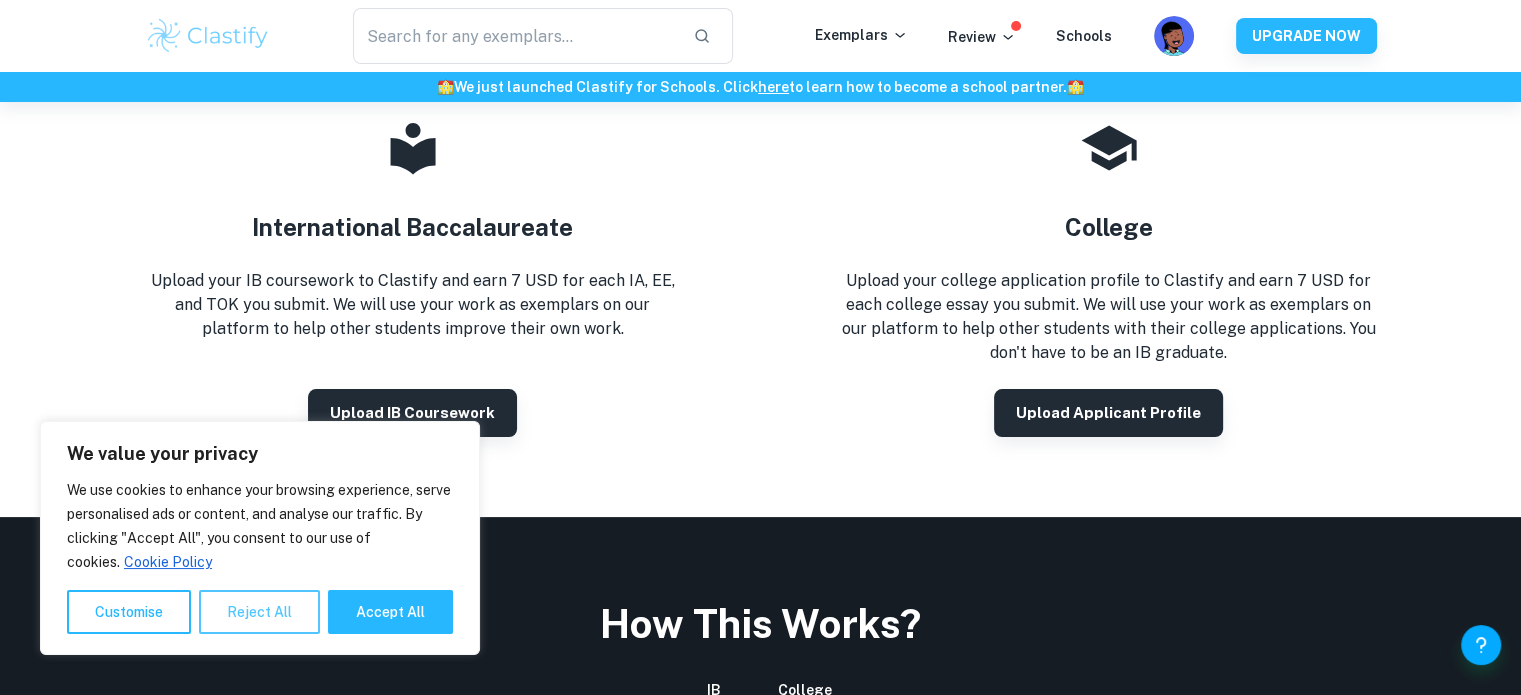 click on "Reject All" at bounding box center (259, 612) 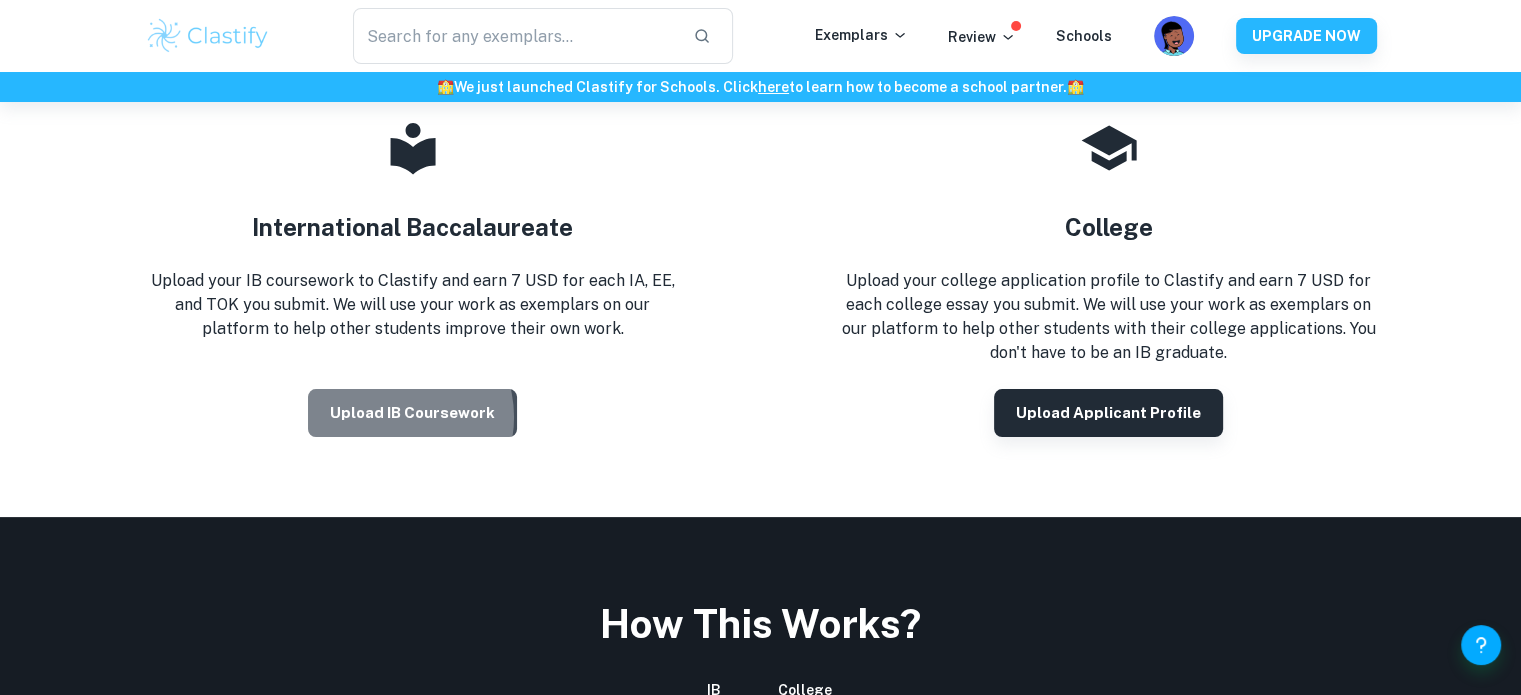 click on "Upload IB coursework" at bounding box center (412, 413) 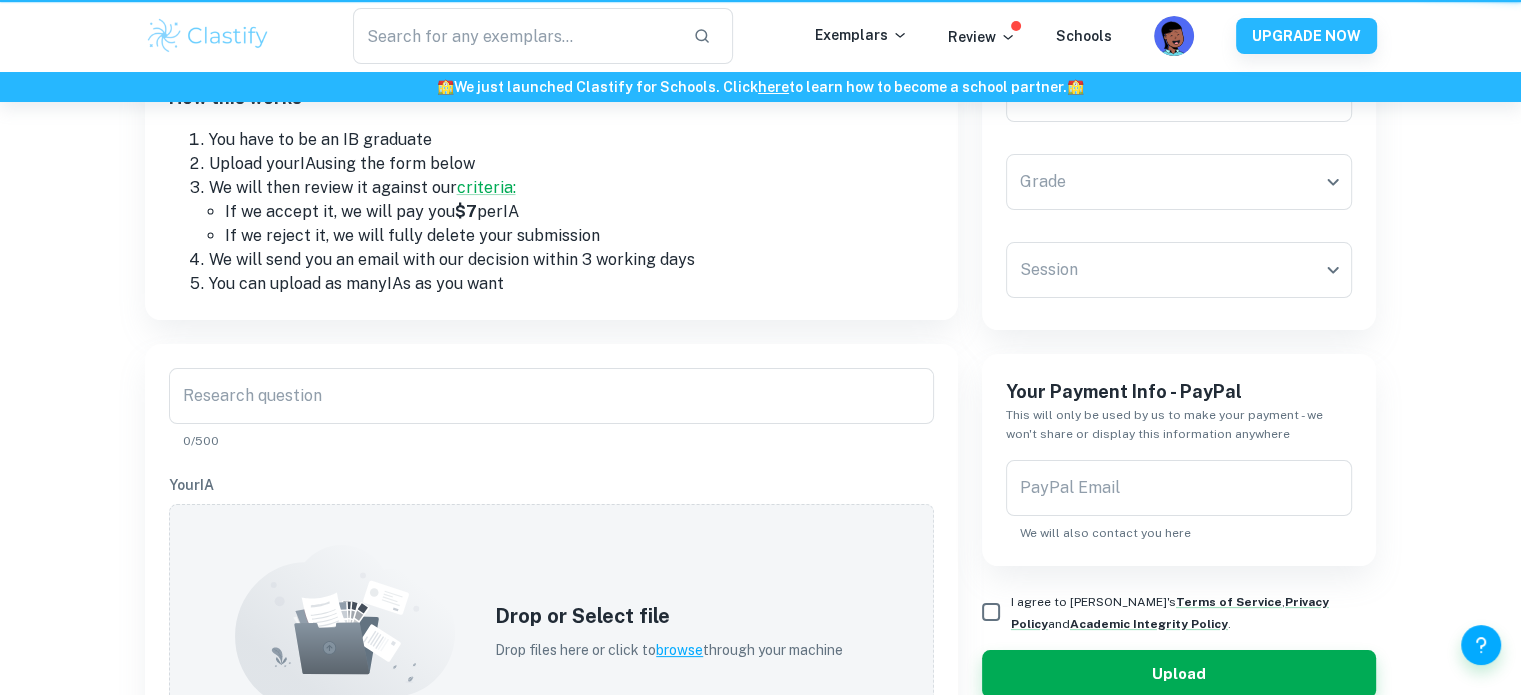 scroll, scrollTop: 0, scrollLeft: 0, axis: both 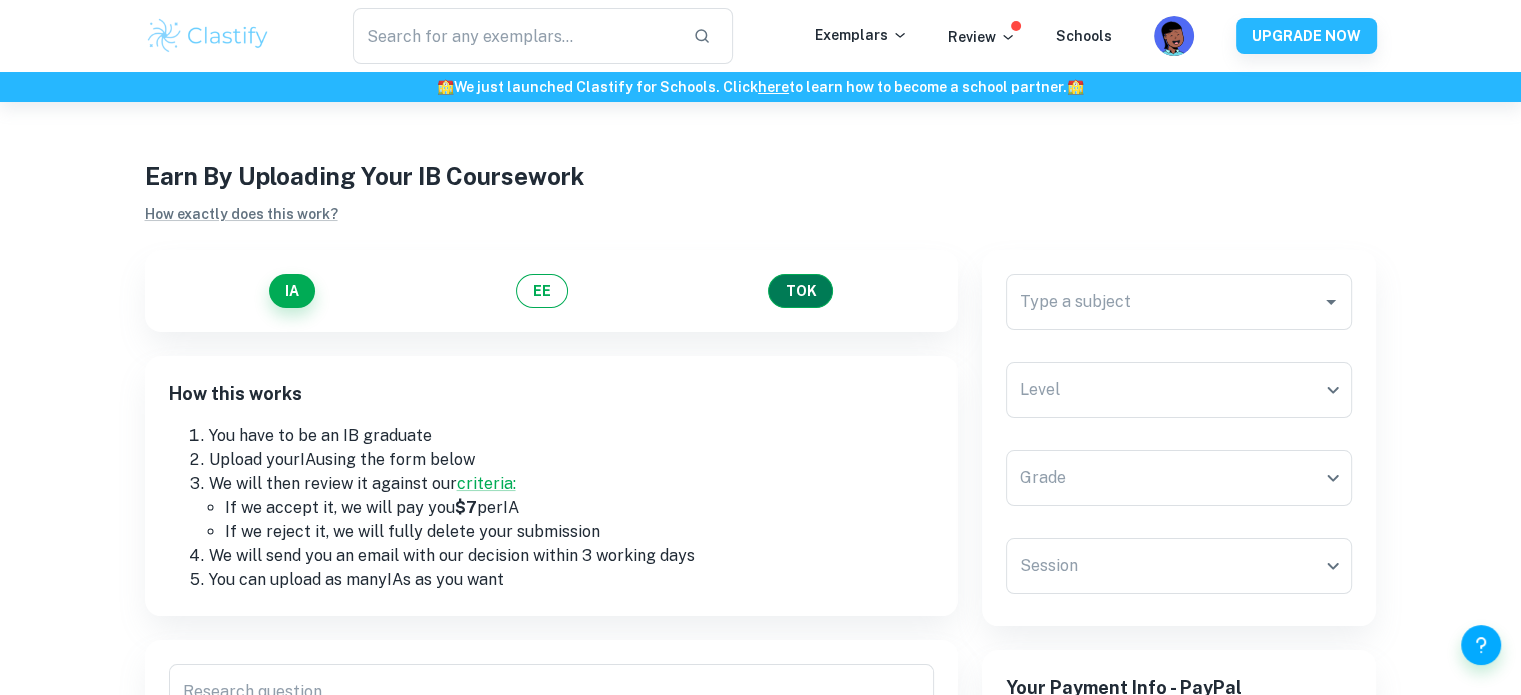 click on "TOK" at bounding box center (800, 291) 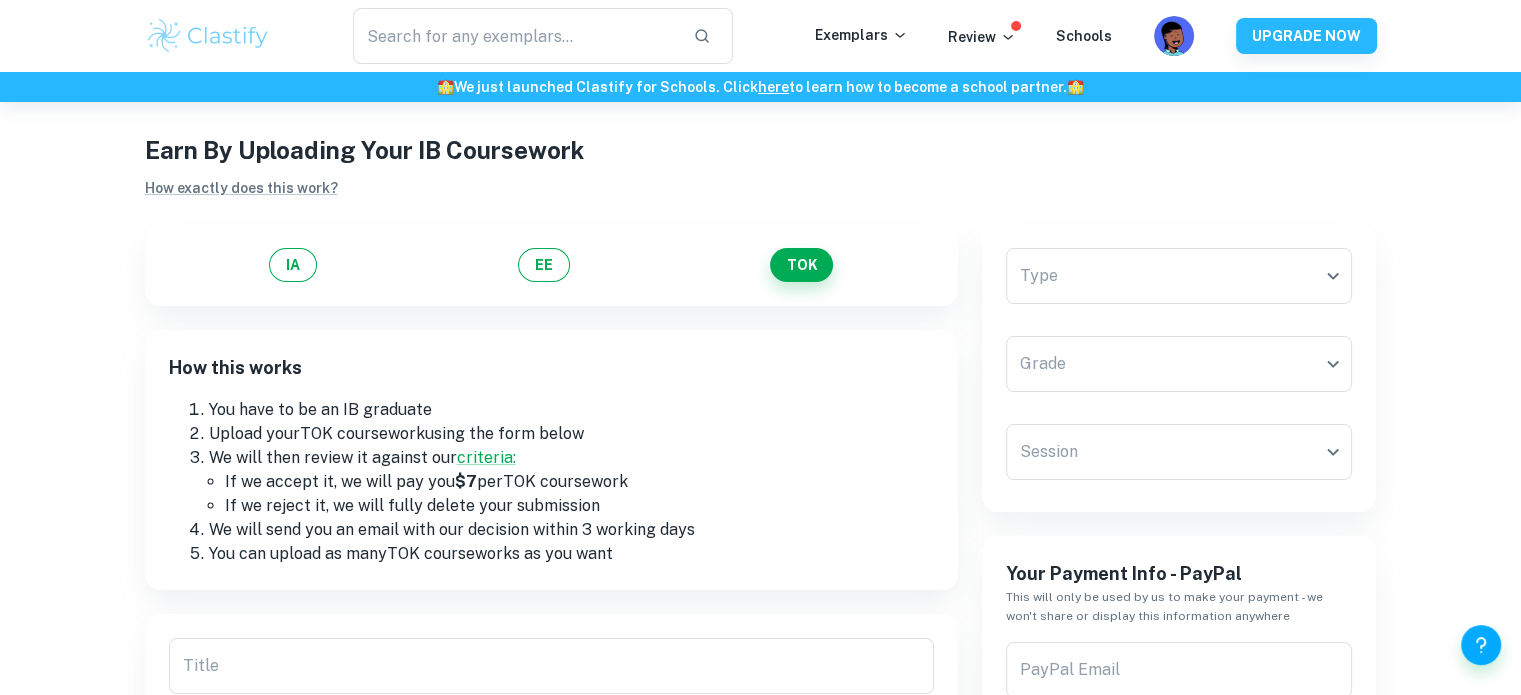 scroll, scrollTop: 28, scrollLeft: 0, axis: vertical 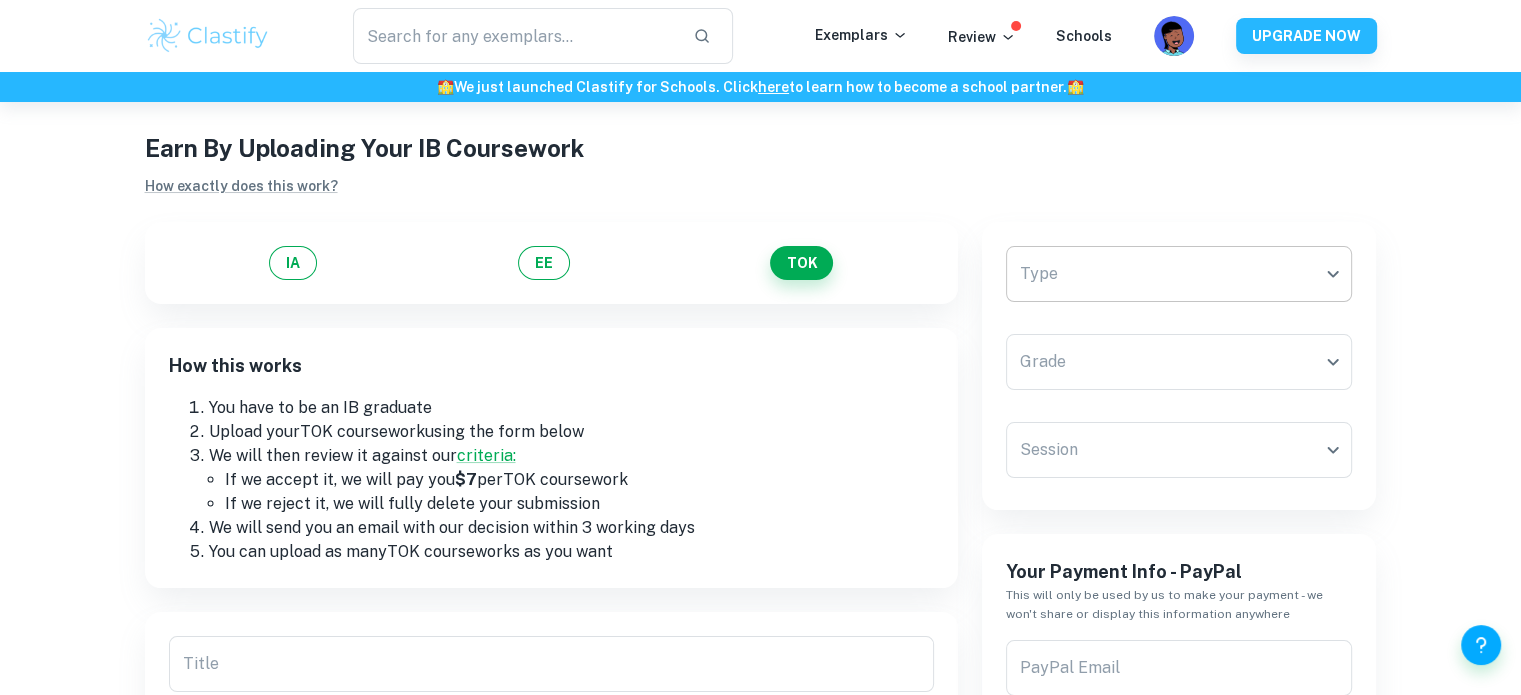 click on "We value your privacy We use cookies to enhance your browsing experience, serve personalised ads or content, and analyse our traffic. By clicking "Accept All", you consent to our use of cookies.   Cookie Policy Customise   Reject All   Accept All   Customise Consent Preferences   We use cookies to help you navigate efficiently and perform certain functions. You will find detailed information about all cookies under each consent category below. The cookies that are categorised as "Necessary" are stored on your browser as they are essential for enabling the basic functionalities of the site. ...  Show more For more information on how Google's third-party cookies operate and handle your data, see:   Google Privacy Policy Necessary Always Active Necessary cookies are required to enable the basic features of this site, such as providing secure log-in or adjusting your consent preferences. These cookies do not store any personally identifiable data. Functional Analytics Performance Advertisement Uncategorised" at bounding box center (760, 421) 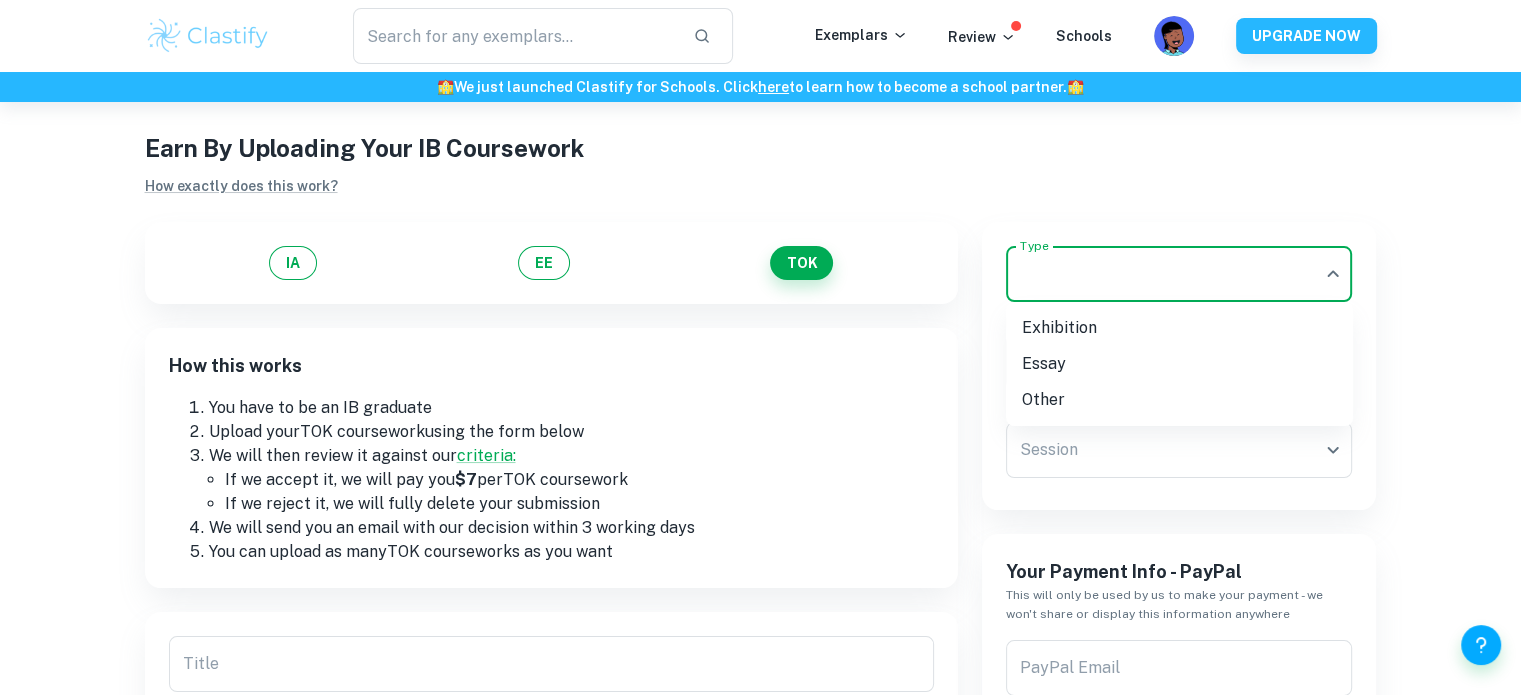 click on "Exhibition" at bounding box center [1179, 328] 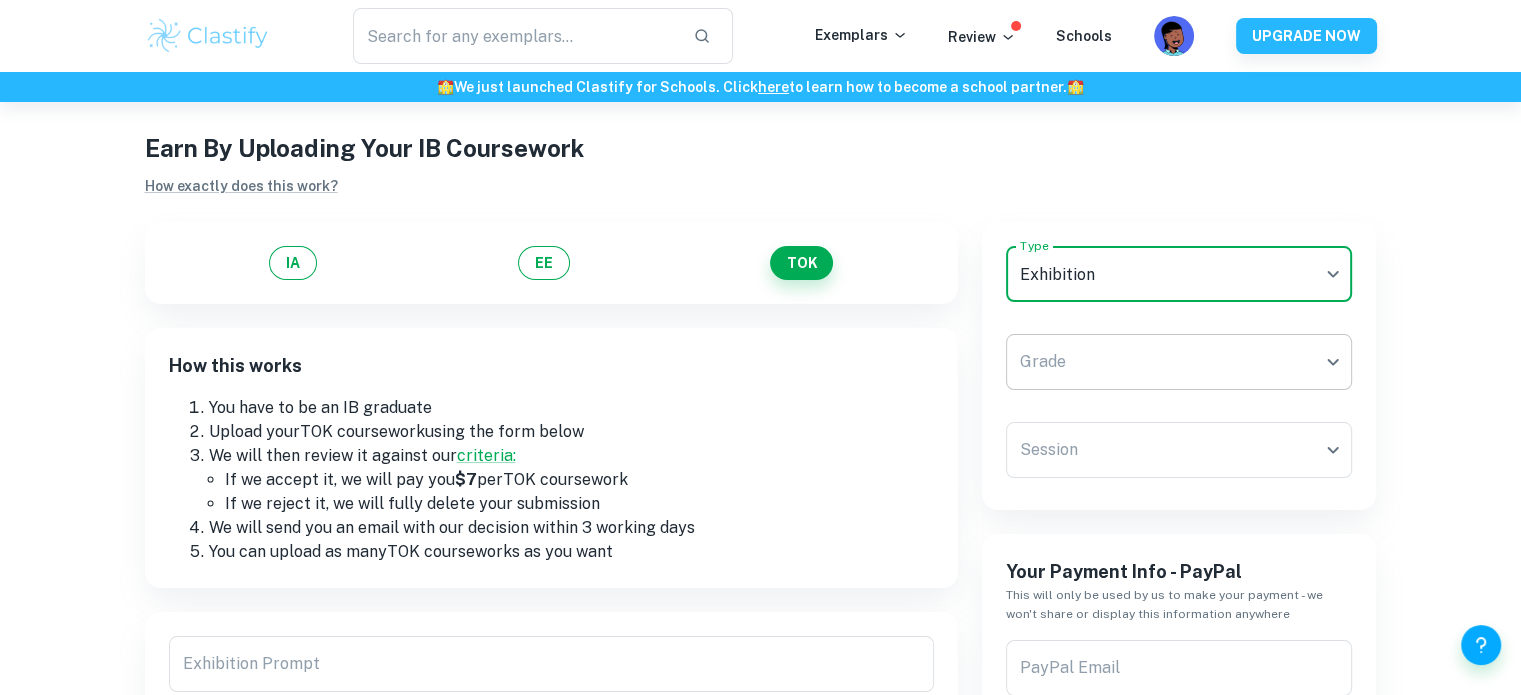 click on "We value your privacy We use cookies to enhance your browsing experience, serve personalised ads or content, and analyse our traffic. By clicking "Accept All", you consent to our use of cookies.   Cookie Policy Customise   Reject All   Accept All   Customise Consent Preferences   We use cookies to help you navigate efficiently and perform certain functions. You will find detailed information about all cookies under each consent category below. The cookies that are categorised as "Necessary" are stored on your browser as they are essential for enabling the basic functionalities of the site. ...  Show more For more information on how Google's third-party cookies operate and handle your data, see:   Google Privacy Policy Necessary Always Active Necessary cookies are required to enable the basic features of this site, such as providing secure log-in or adjusting your consent preferences. These cookies do not store any personally identifiable data. Functional Analytics Performance Advertisement Uncategorised" at bounding box center (760, 421) 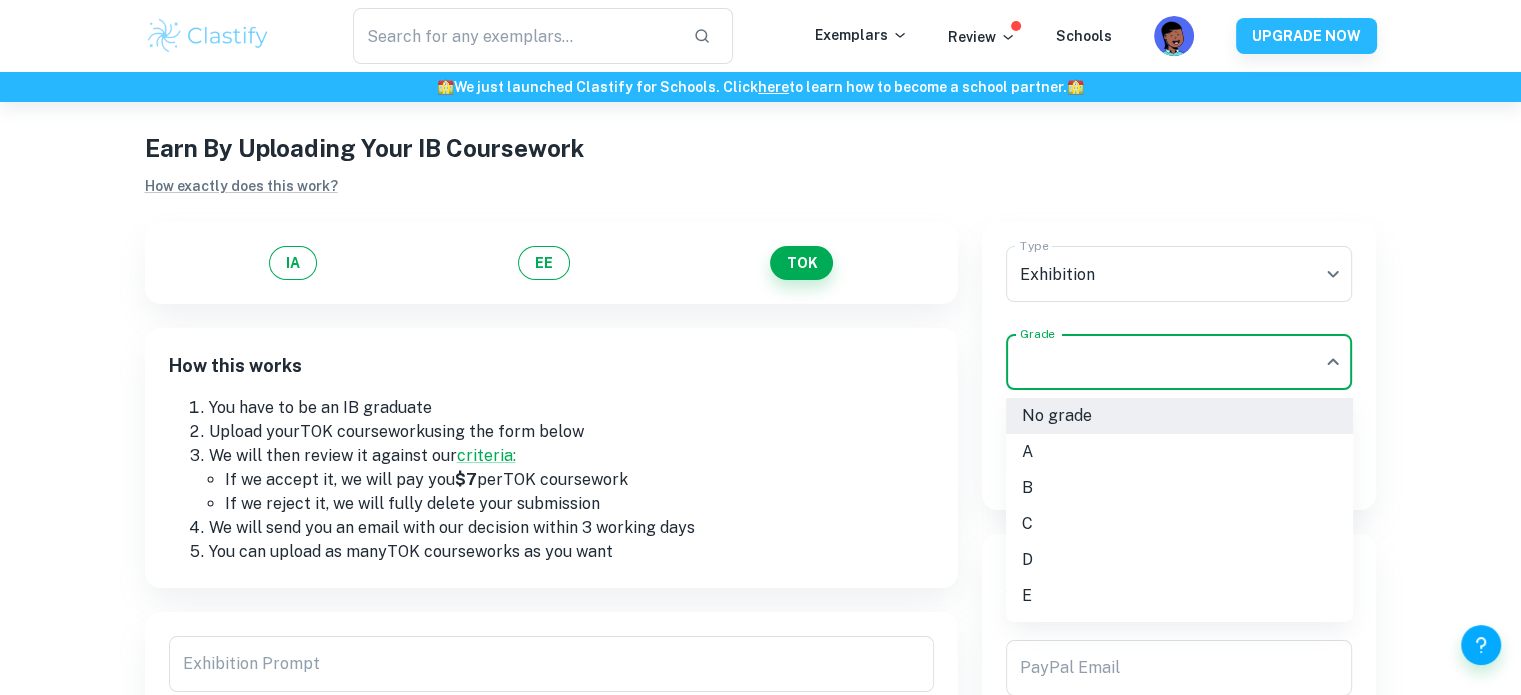 click on "B" at bounding box center [1179, 488] 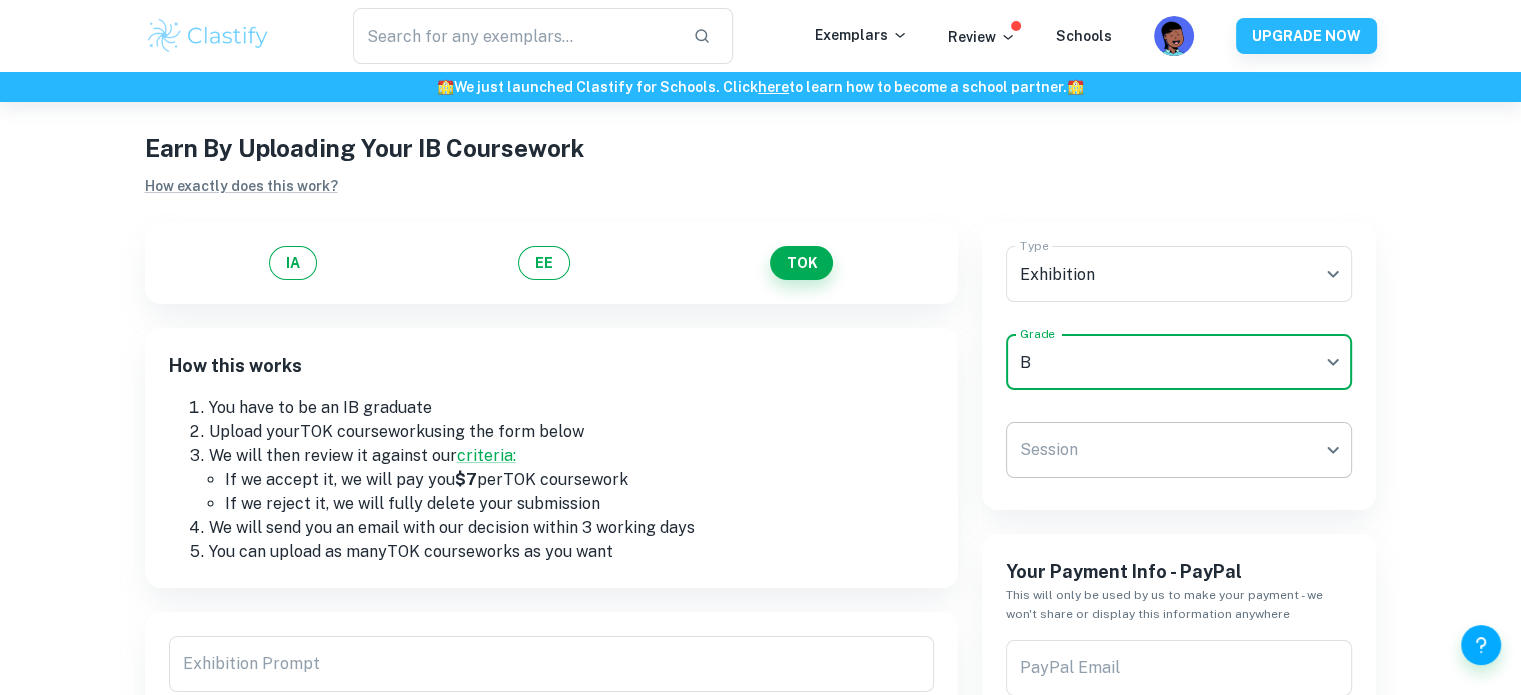 click on "We value your privacy We use cookies to enhance your browsing experience, serve personalised ads or content, and analyse our traffic. By clicking "Accept All", you consent to our use of cookies.   Cookie Policy Customise   Reject All   Accept All   Customise Consent Preferences   We use cookies to help you navigate efficiently and perform certain functions. You will find detailed information about all cookies under each consent category below. The cookies that are categorised as "Necessary" are stored on your browser as they are essential for enabling the basic functionalities of the site. ...  Show more For more information on how Google's third-party cookies operate and handle your data, see:   Google Privacy Policy Necessary Always Active Necessary cookies are required to enable the basic features of this site, such as providing secure log-in or adjusting your consent preferences. These cookies do not store any personally identifiable data. Functional Analytics Performance Advertisement Uncategorised" at bounding box center (760, 421) 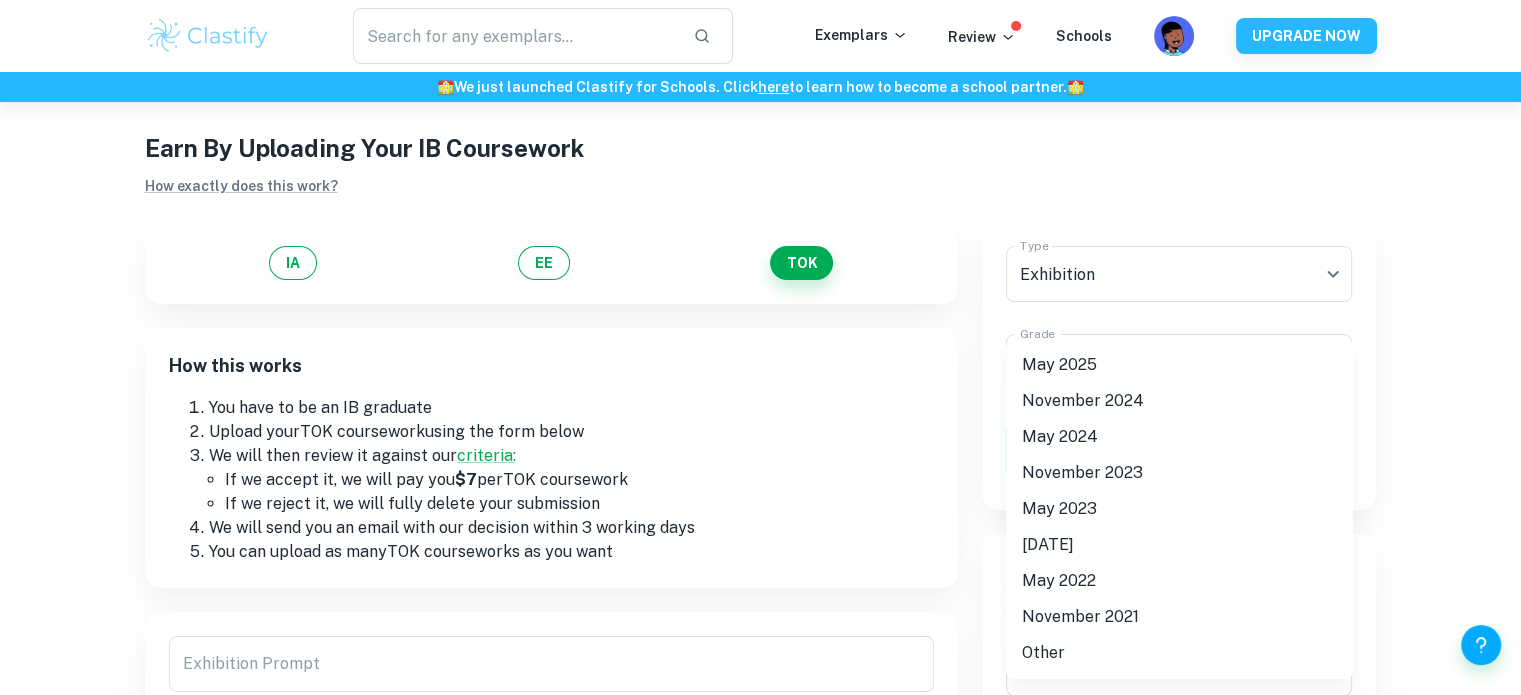 click on "May 2025" at bounding box center [1179, 365] 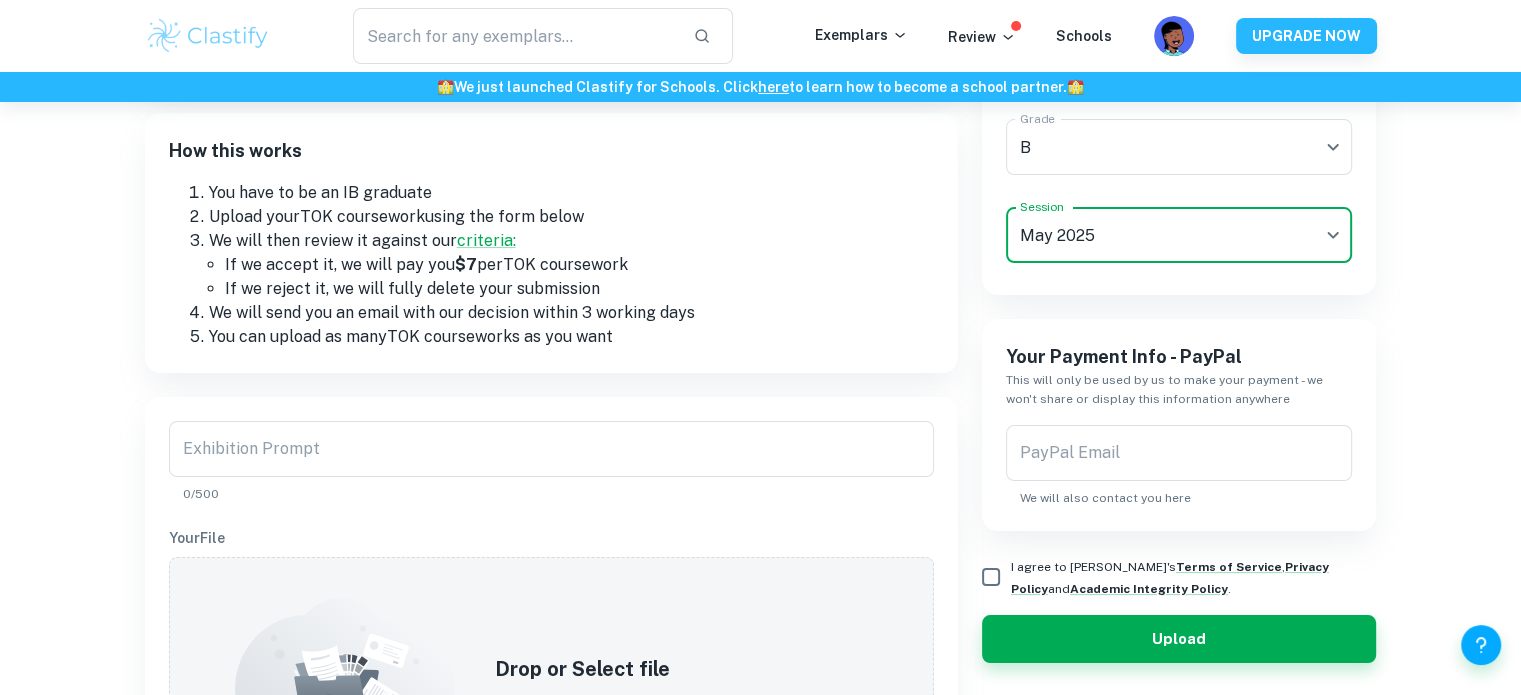 scroll, scrollTop: 244, scrollLeft: 0, axis: vertical 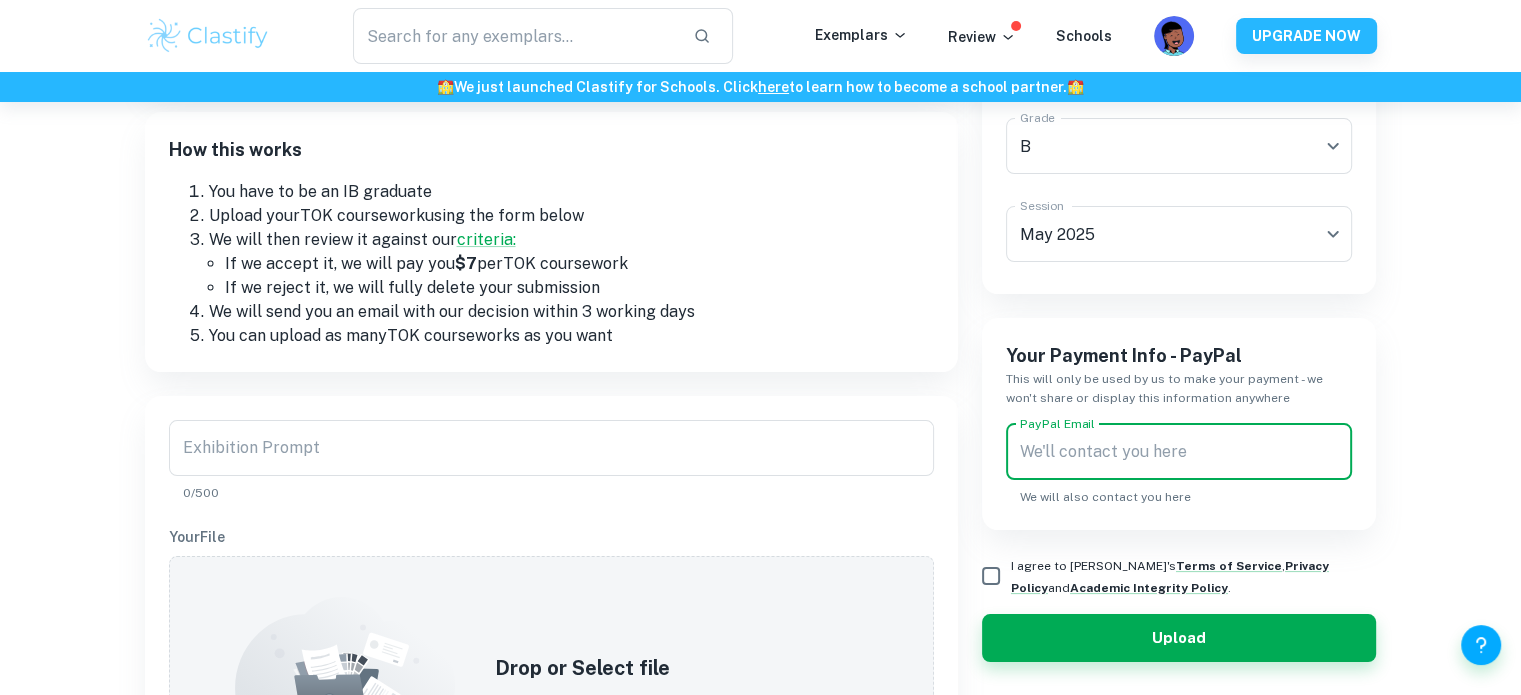 click on "PayPal Email" at bounding box center (1179, 452) 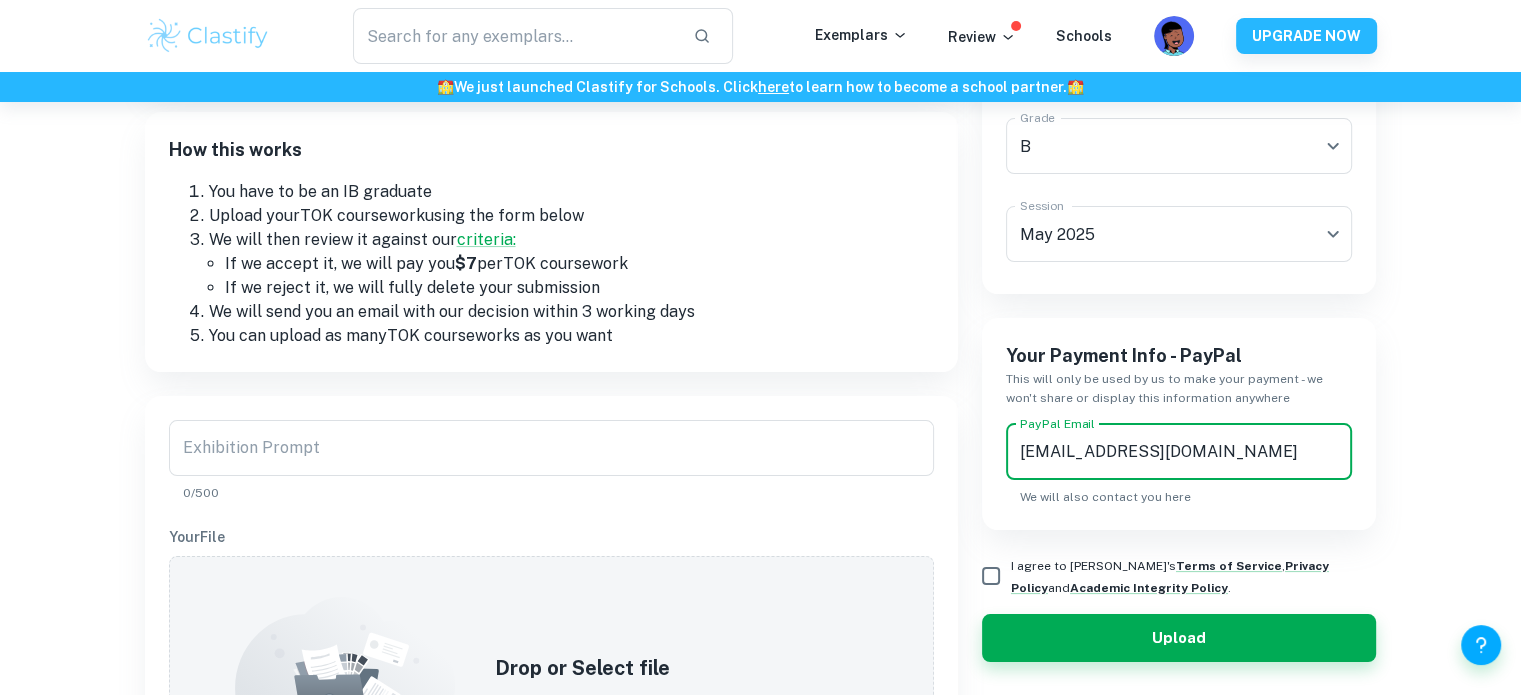 scroll, scrollTop: 283, scrollLeft: 0, axis: vertical 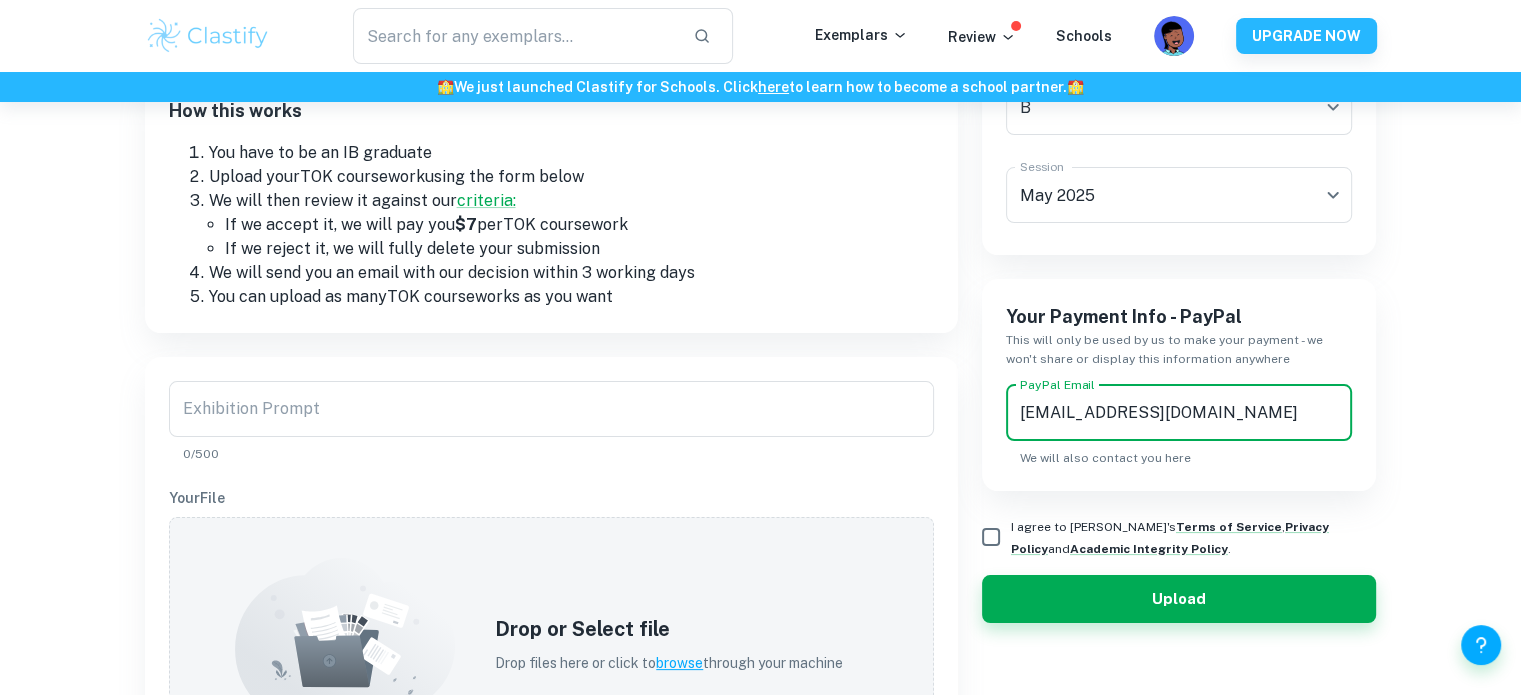 type on "[EMAIL_ADDRESS][DOMAIN_NAME]" 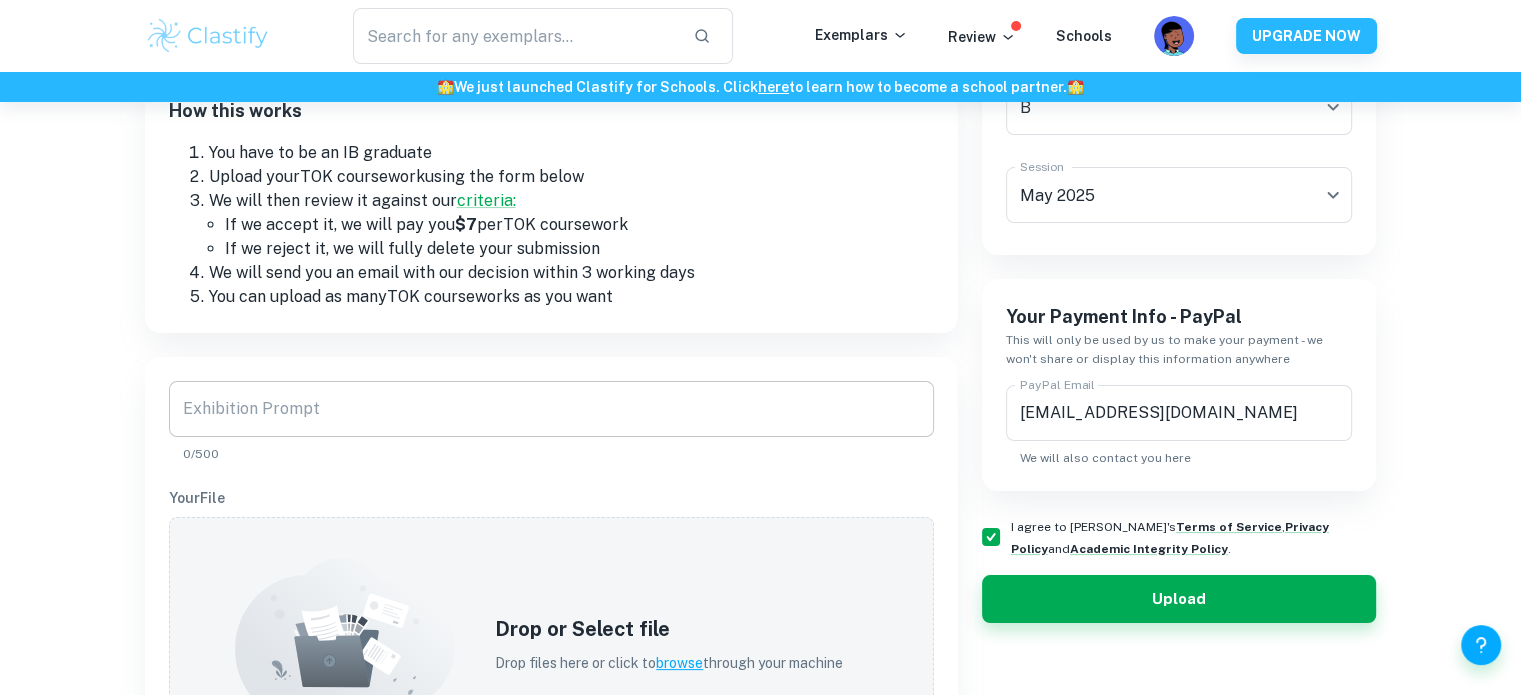 click on "Exhibition Prompt" at bounding box center [551, 409] 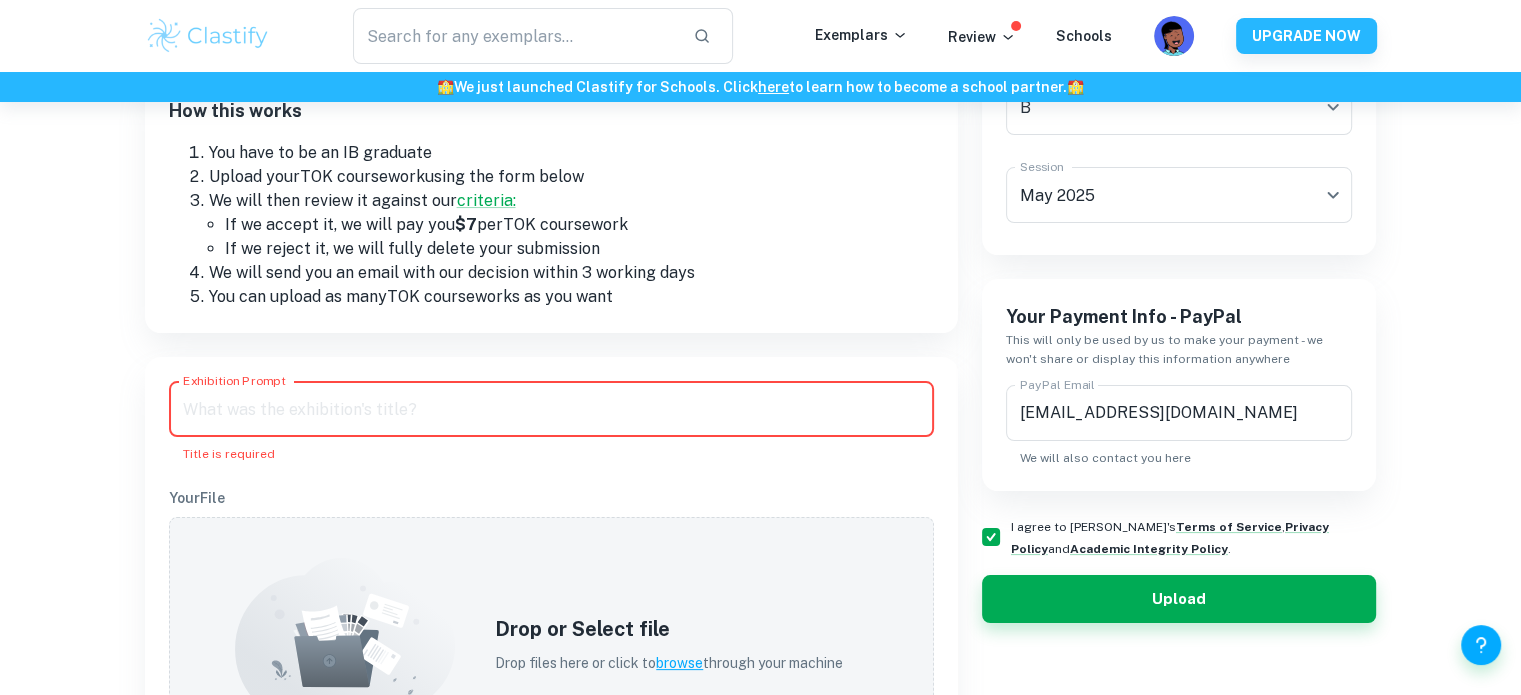 paste on "Is bias inevitable in the production of knowledge?" 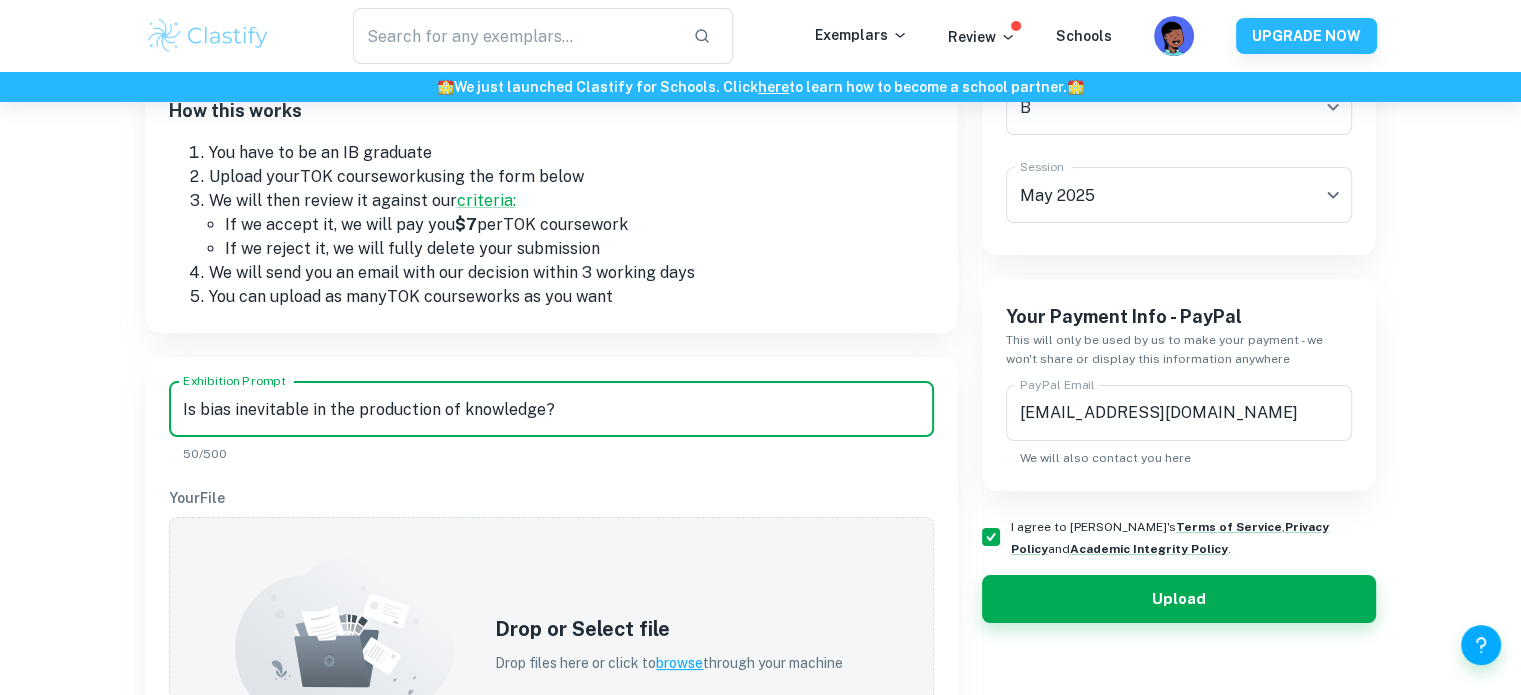scroll, scrollTop: 558, scrollLeft: 0, axis: vertical 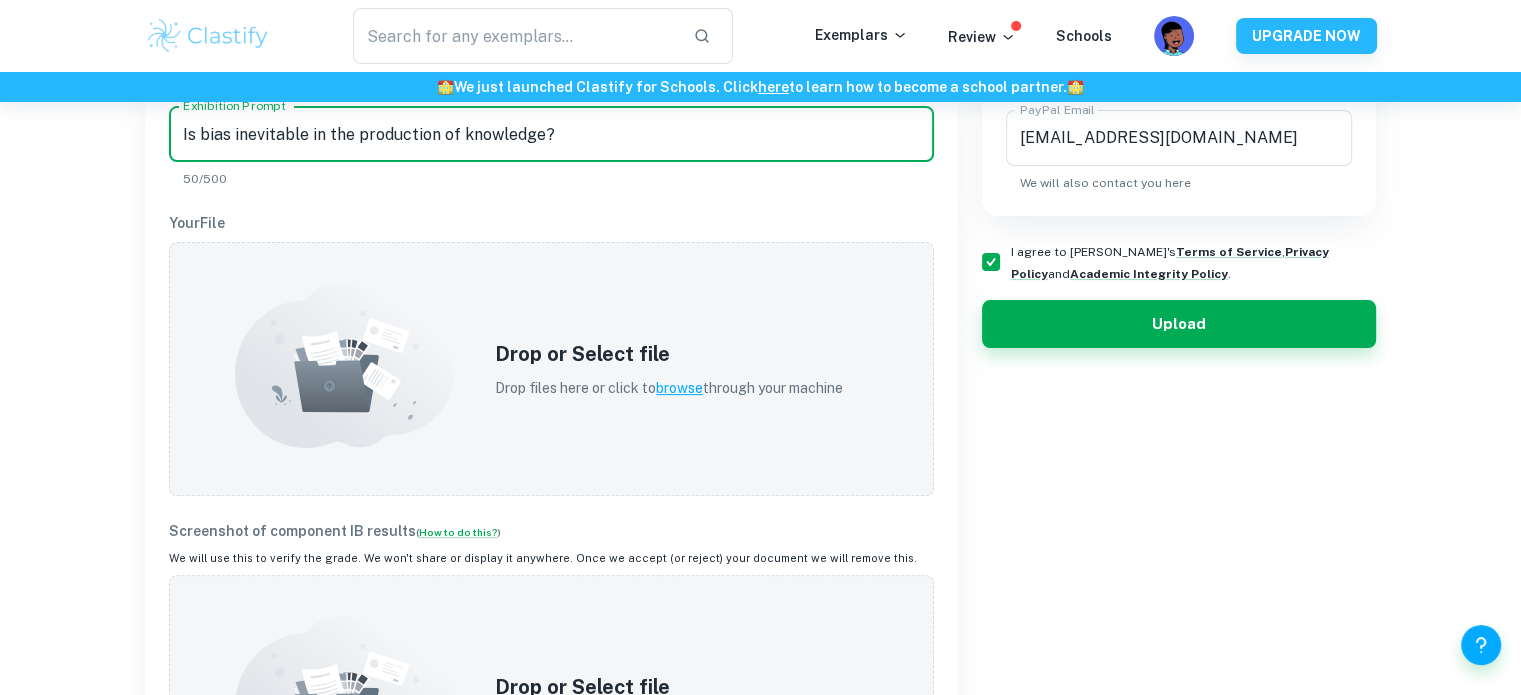 type on "Is bias inevitable in the production of knowledge?" 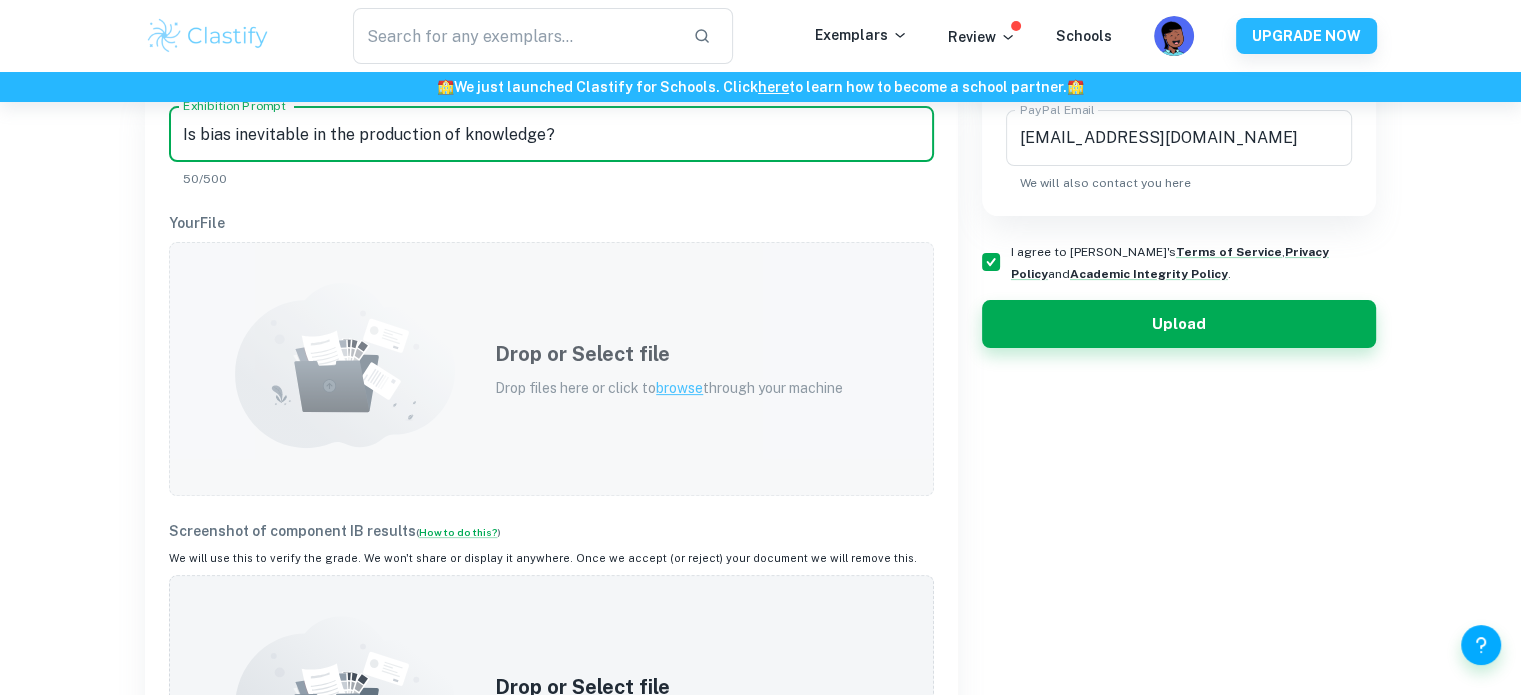 click 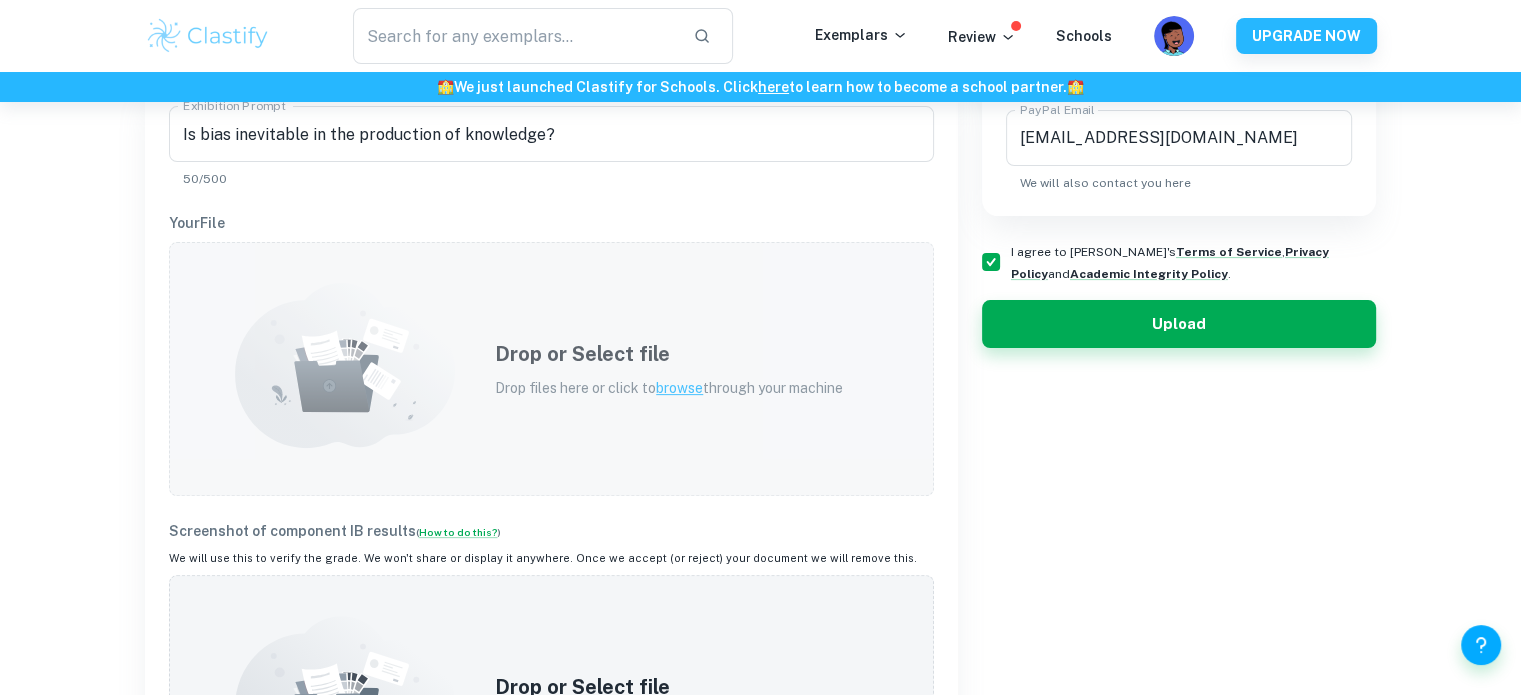 click 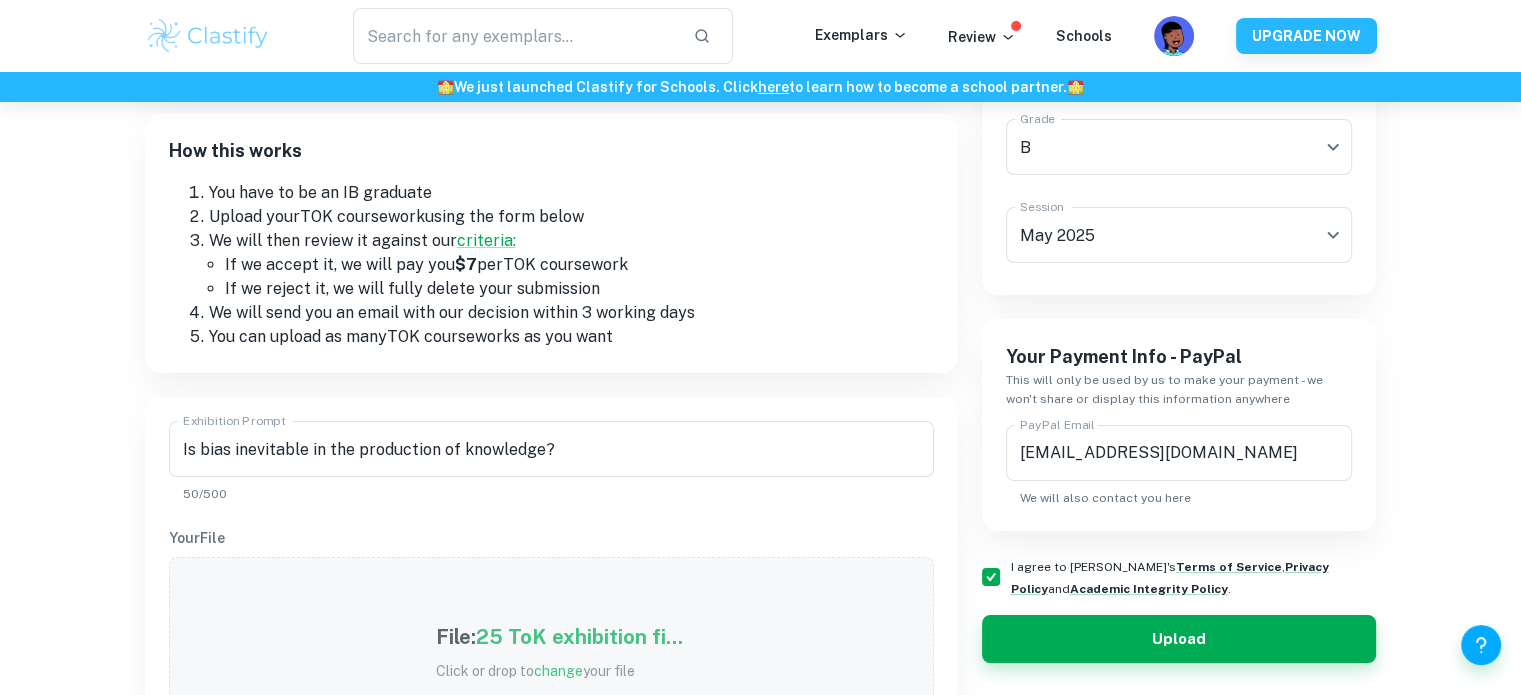 scroll, scrollTop: 302, scrollLeft: 0, axis: vertical 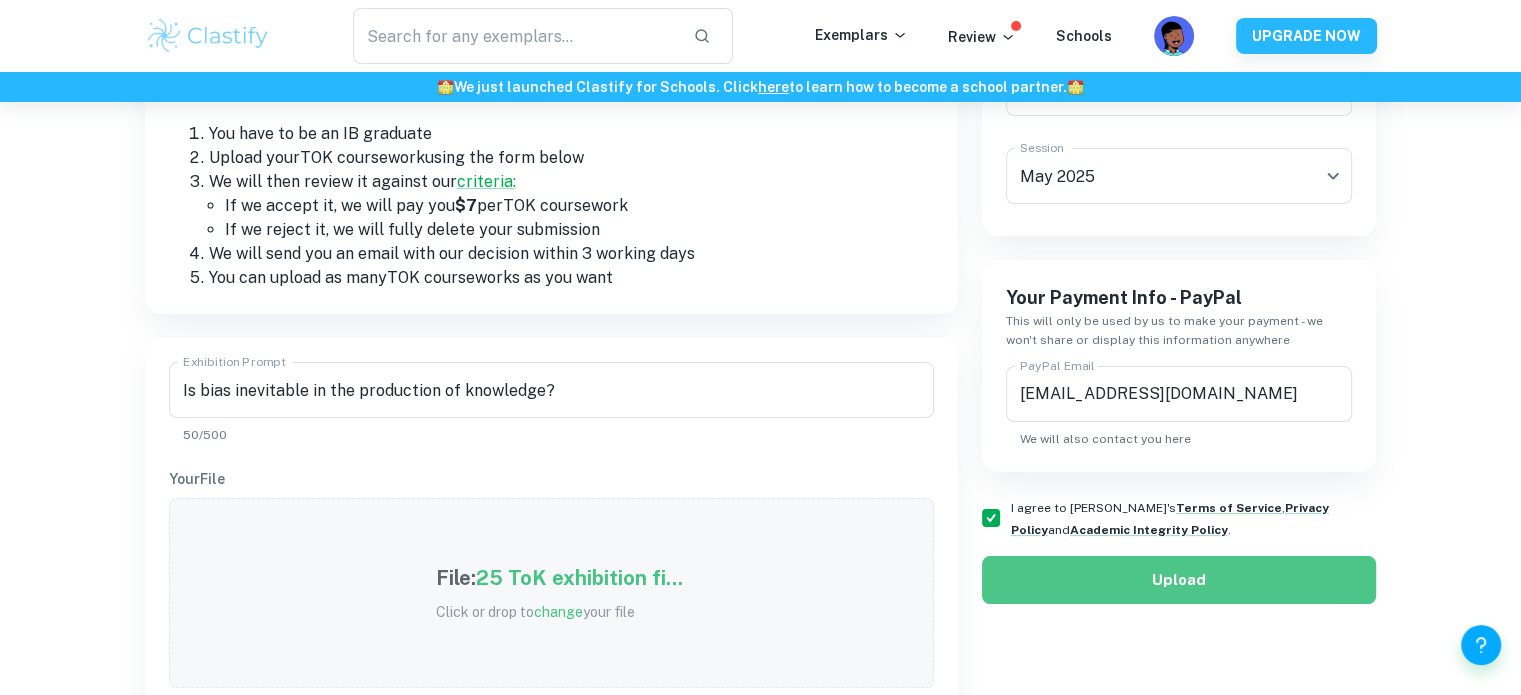click on "Upload" at bounding box center [1179, 580] 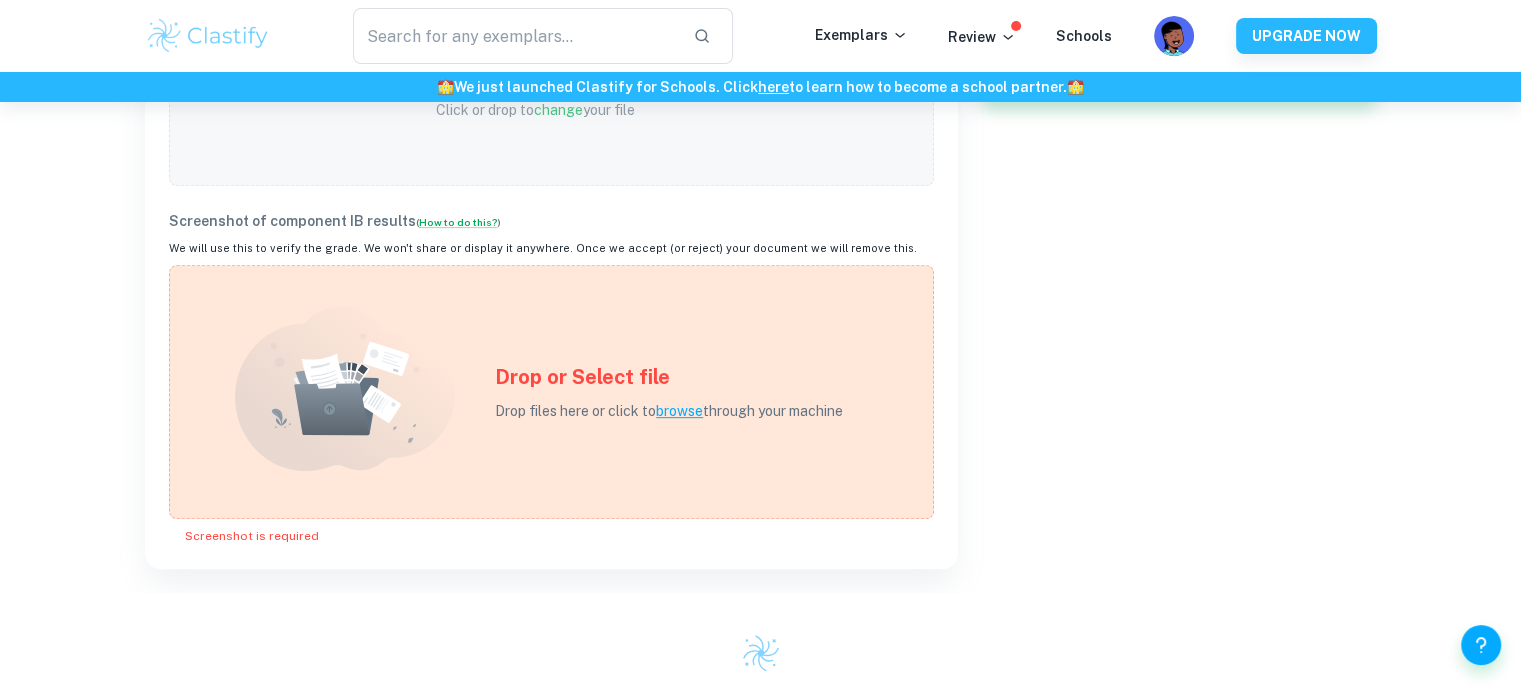 scroll, scrollTop: 840, scrollLeft: 0, axis: vertical 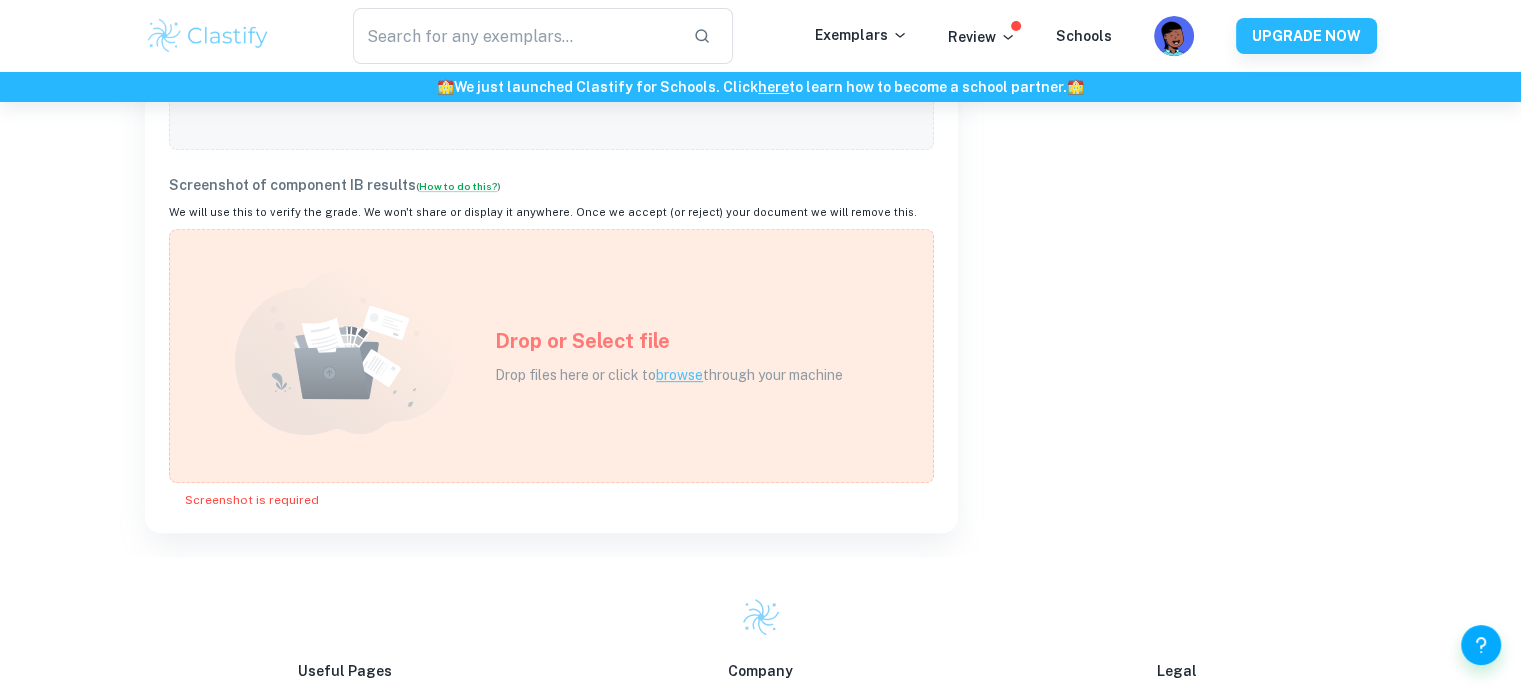 click on "Drop or Select file Drop files here or click to  browse  through your machine" at bounding box center (669, 356) 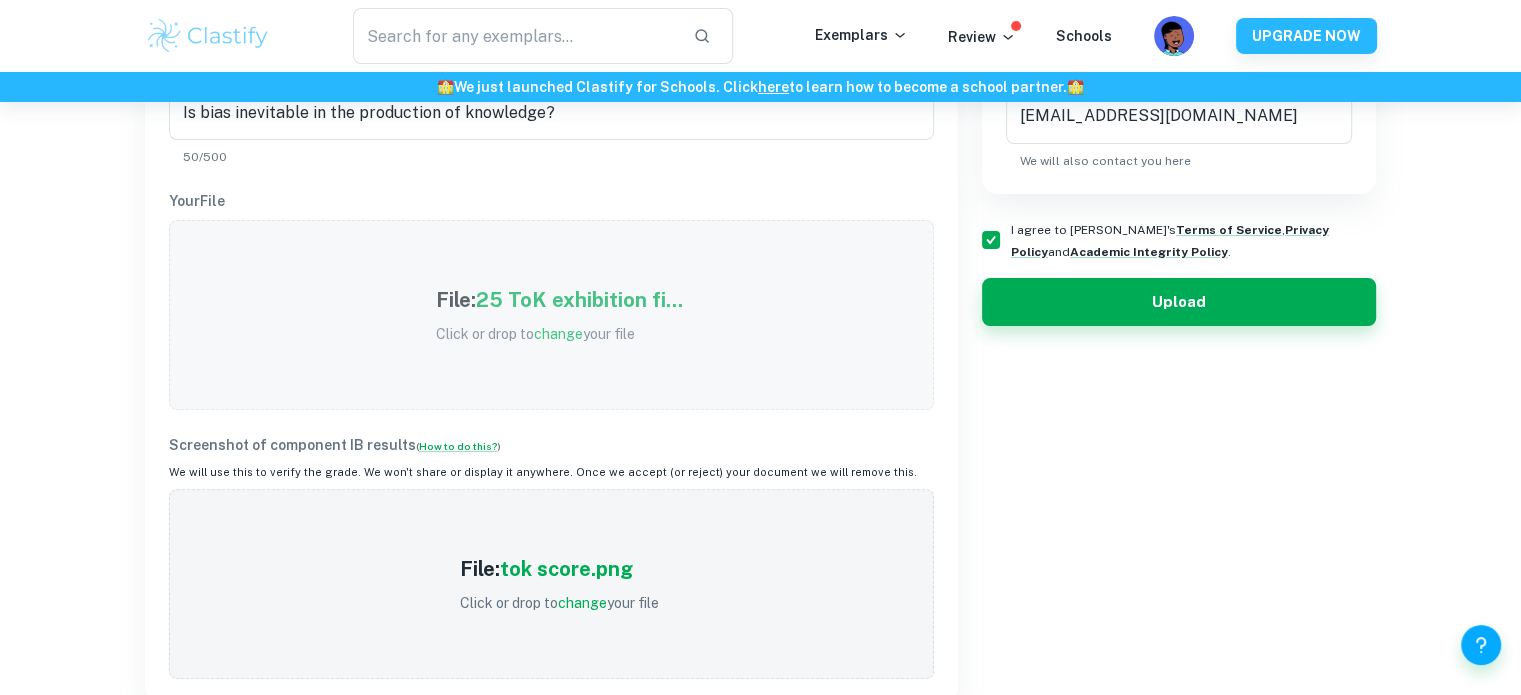 scroll, scrollTop: 478, scrollLeft: 0, axis: vertical 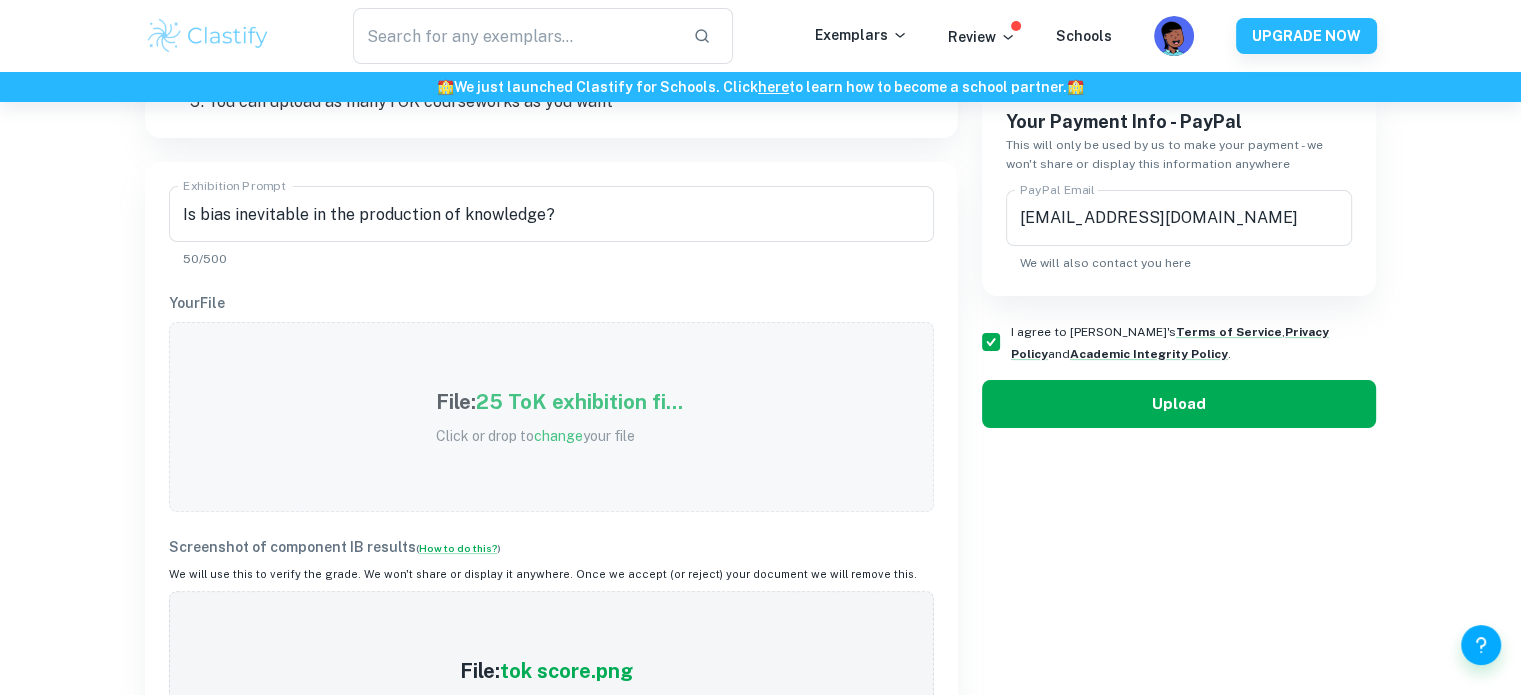click on "Upload" at bounding box center [1179, 404] 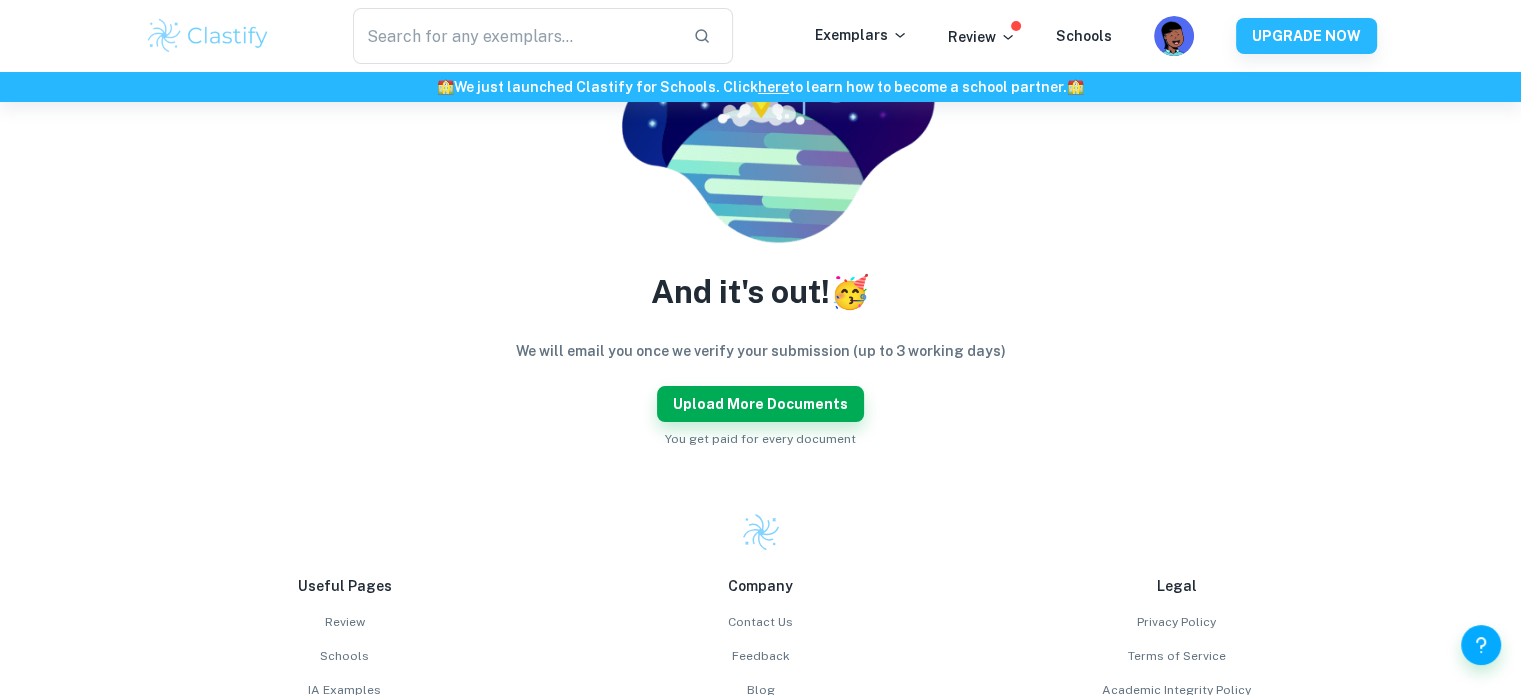 scroll, scrollTop: 478, scrollLeft: 0, axis: vertical 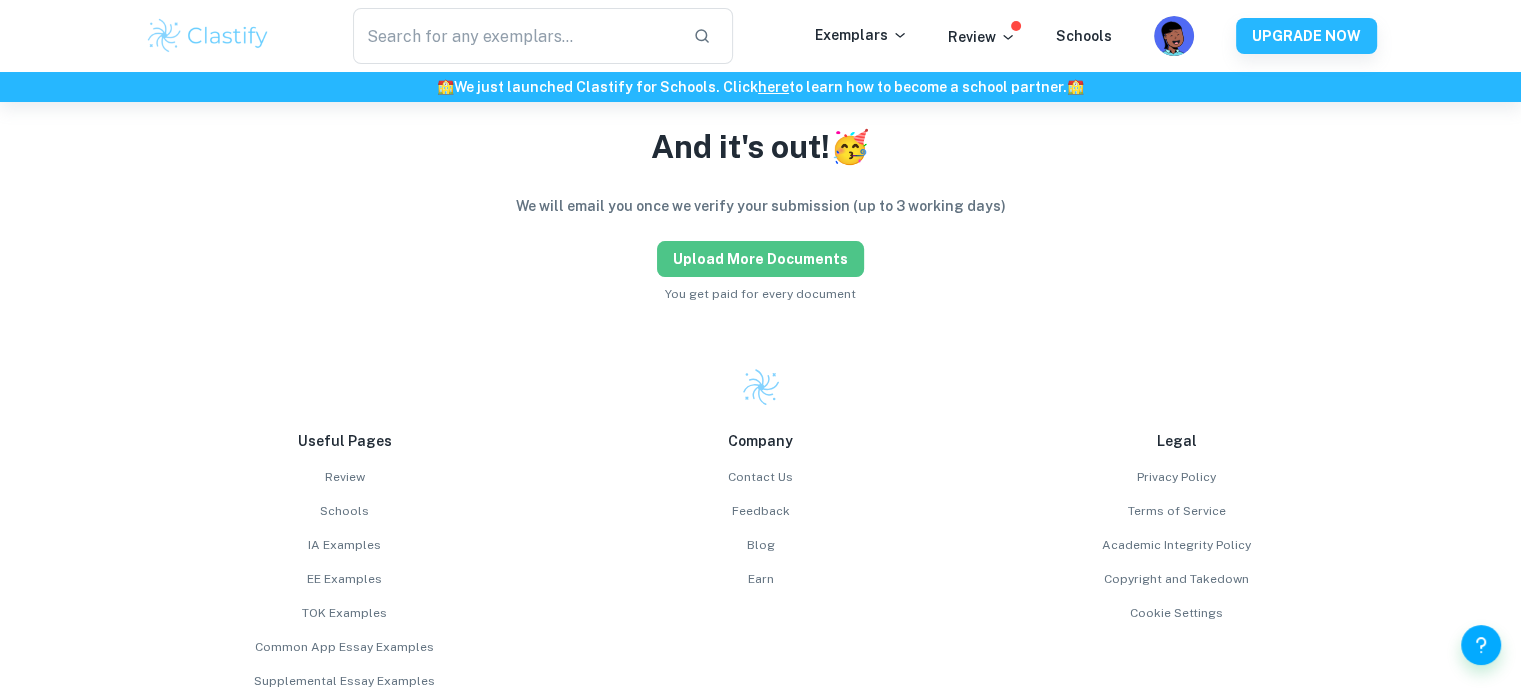 click on "Upload more documents" at bounding box center (760, 259) 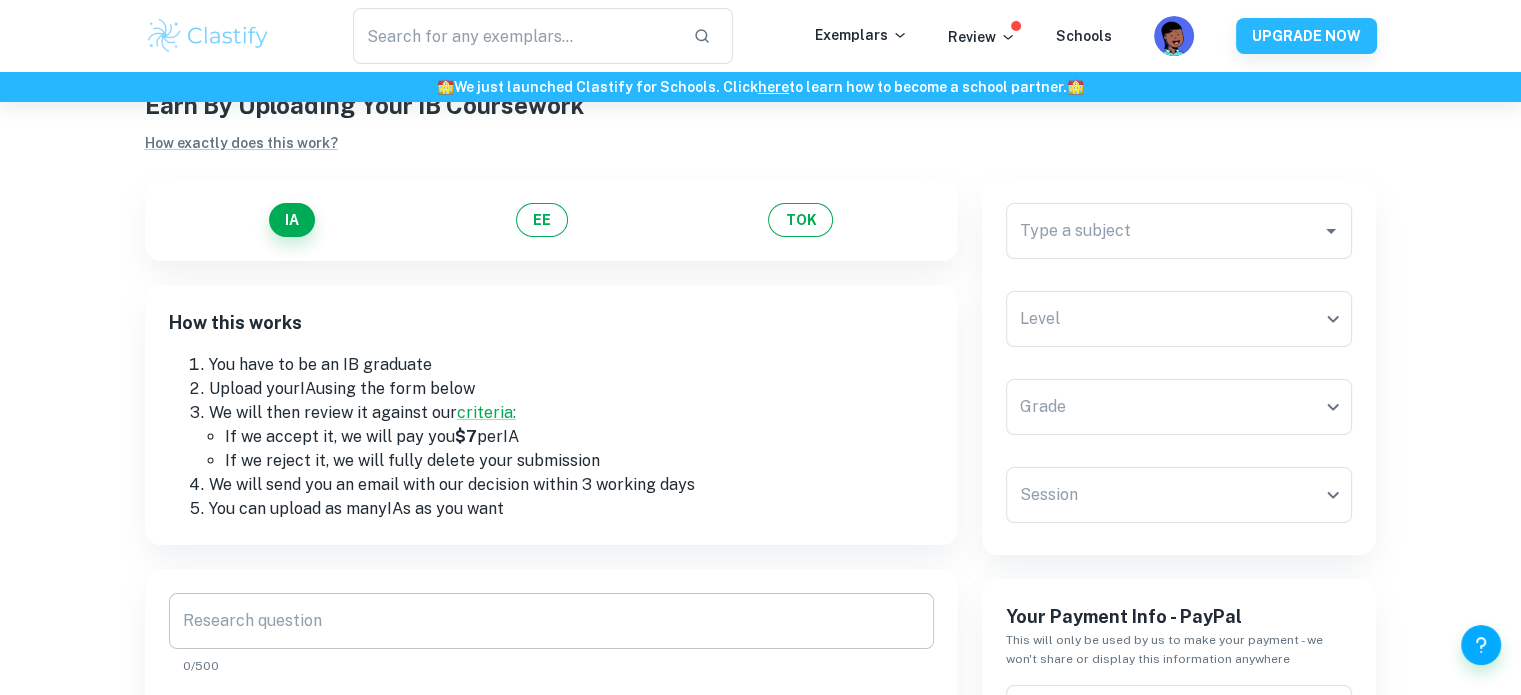 scroll, scrollTop: 48, scrollLeft: 0, axis: vertical 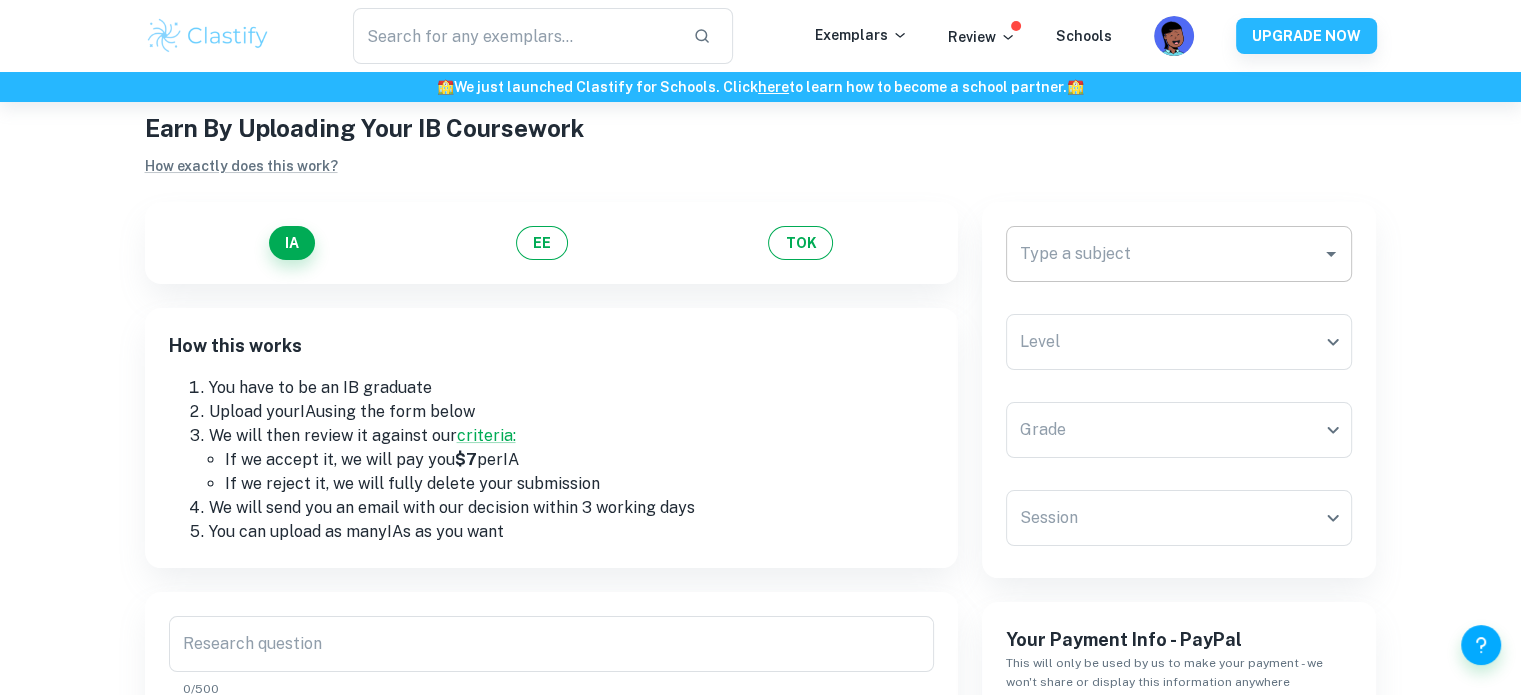 click on "Type a subject Type a subject" at bounding box center [1179, 254] 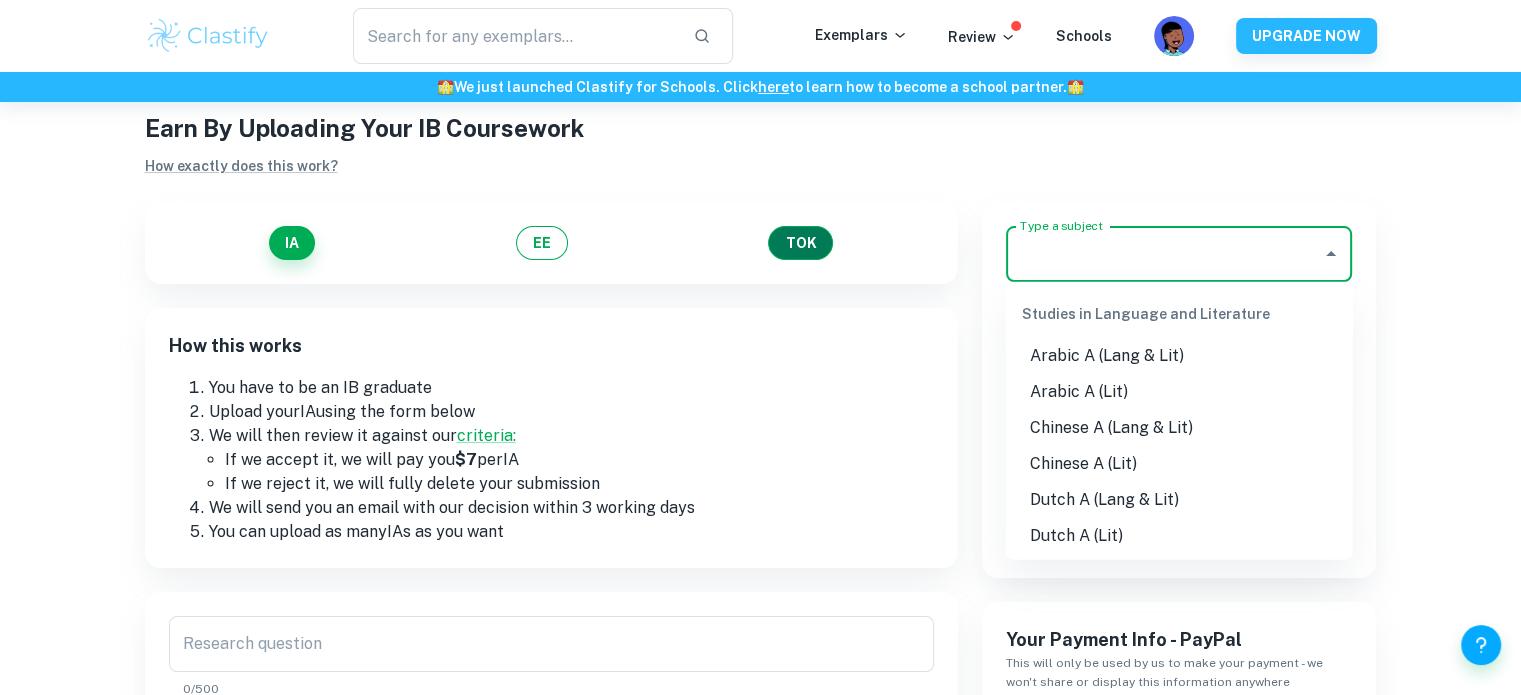 click on "TOK" at bounding box center (800, 243) 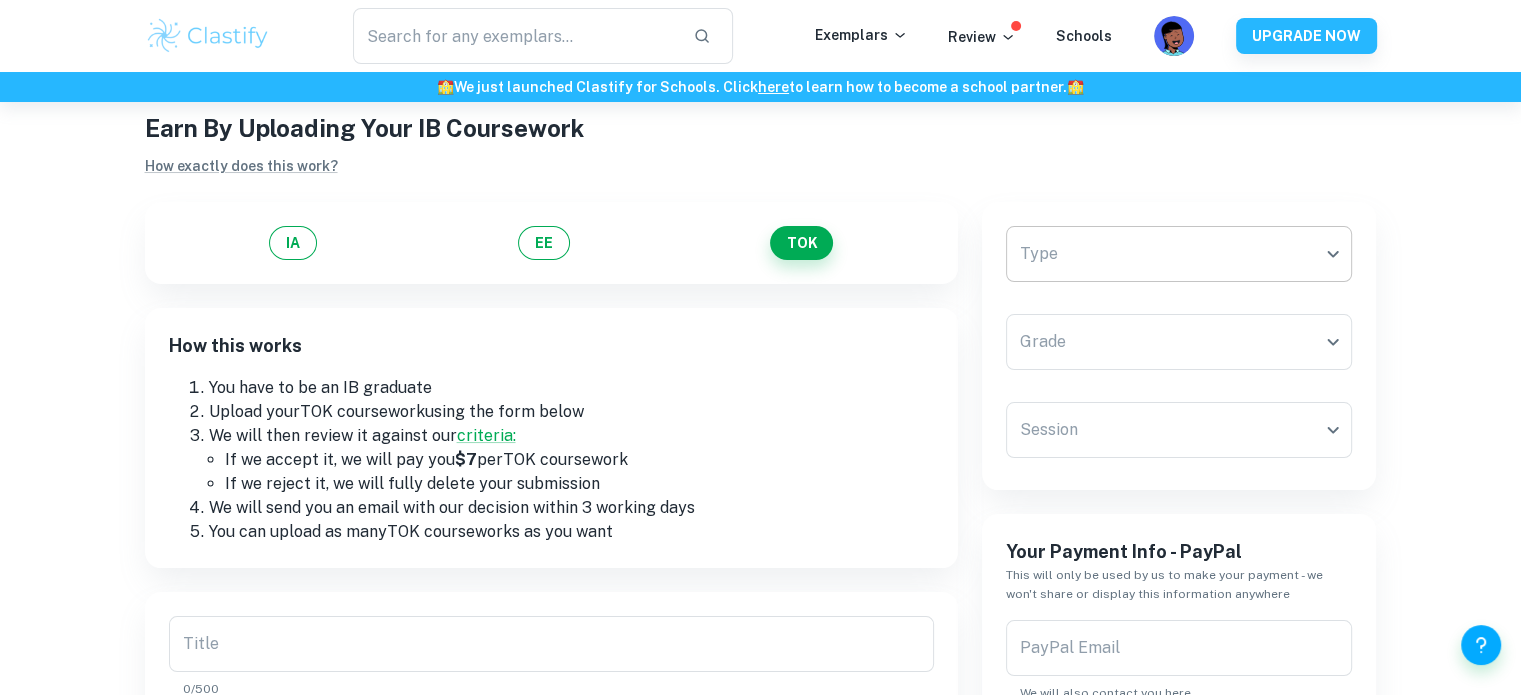 click on "We value your privacy We use cookies to enhance your browsing experience, serve personalised ads or content, and analyse our traffic. By clicking "Accept All", you consent to our use of cookies.   Cookie Policy Customise   Reject All   Accept All   Customise Consent Preferences   We use cookies to help you navigate efficiently and perform certain functions. You will find detailed information about all cookies under each consent category below. The cookies that are categorised as "Necessary" are stored on your browser as they are essential for enabling the basic functionalities of the site. ...  Show more For more information on how Google's third-party cookies operate and handle your data, see:   Google Privacy Policy Necessary Always Active Necessary cookies are required to enable the basic features of this site, such as providing secure log-in or adjusting your consent preferences. These cookies do not store any personally identifiable data. Functional Analytics Performance Advertisement Uncategorised" at bounding box center [760, 401] 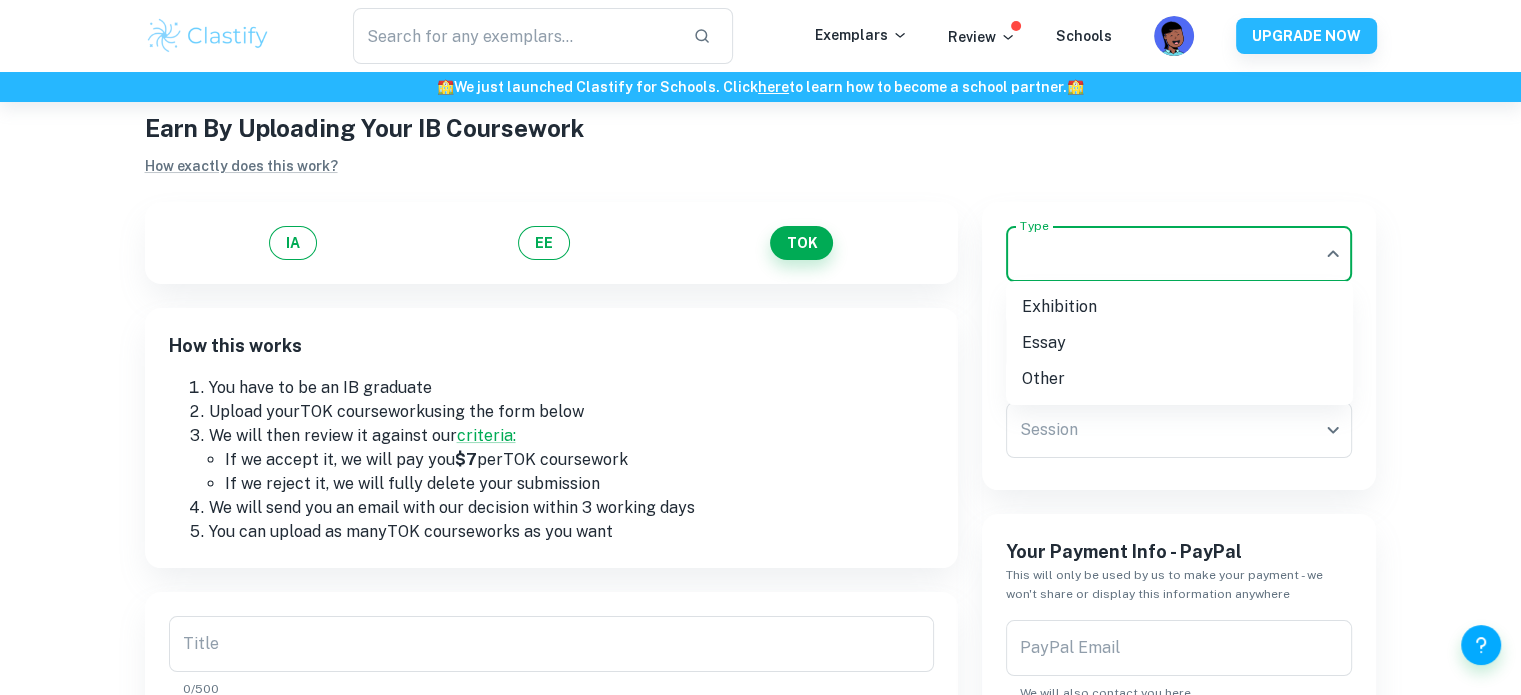 click on "Essay" at bounding box center (1179, 343) 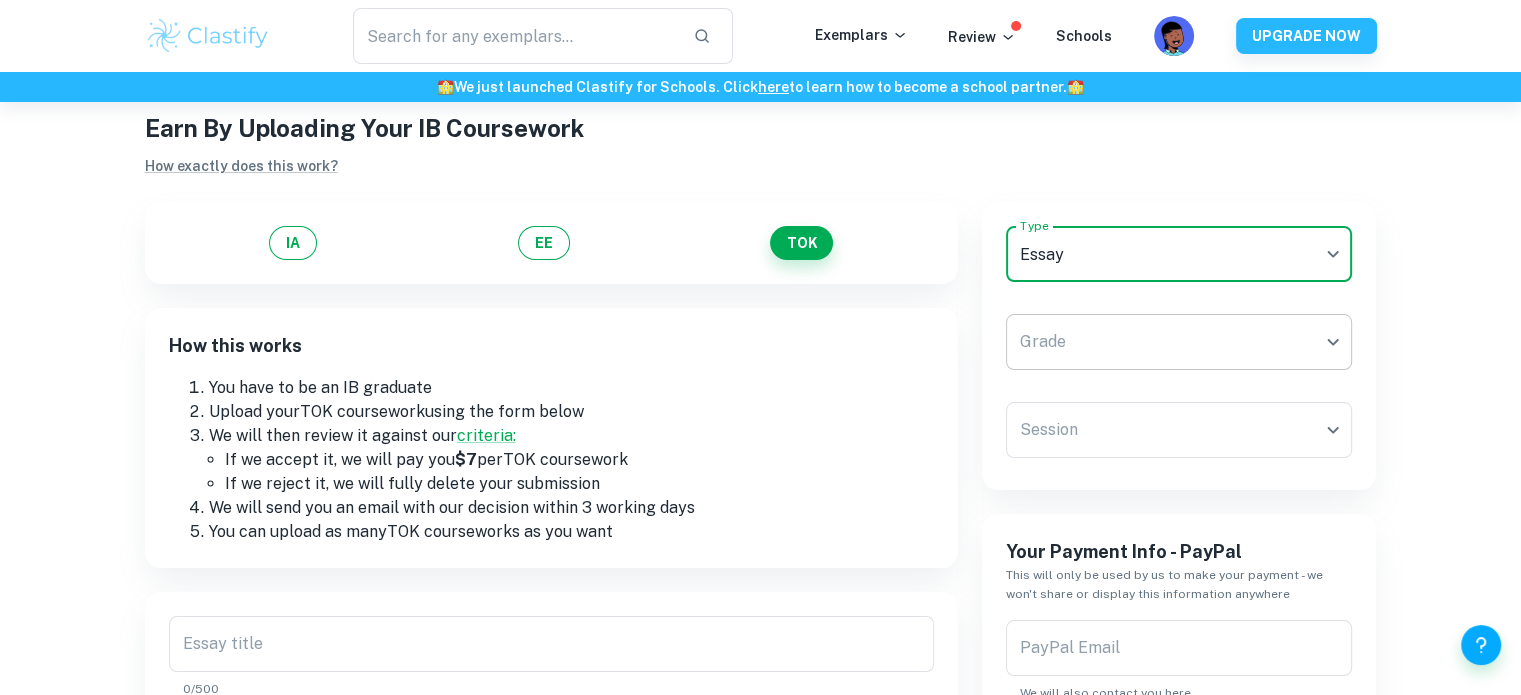 click on "We value your privacy We use cookies to enhance your browsing experience, serve personalised ads or content, and analyse our traffic. By clicking "Accept All", you consent to our use of cookies.   Cookie Policy Customise   Reject All   Accept All   Customise Consent Preferences   We use cookies to help you navigate efficiently and perform certain functions. You will find detailed information about all cookies under each consent category below. The cookies that are categorised as "Necessary" are stored on your browser as they are essential for enabling the basic functionalities of the site. ...  Show more For more information on how Google's third-party cookies operate and handle your data, see:   Google Privacy Policy Necessary Always Active Necessary cookies are required to enable the basic features of this site, such as providing secure log-in or adjusting your consent preferences. These cookies do not store any personally identifiable data. Functional Analytics Performance Advertisement Uncategorised" at bounding box center [760, 401] 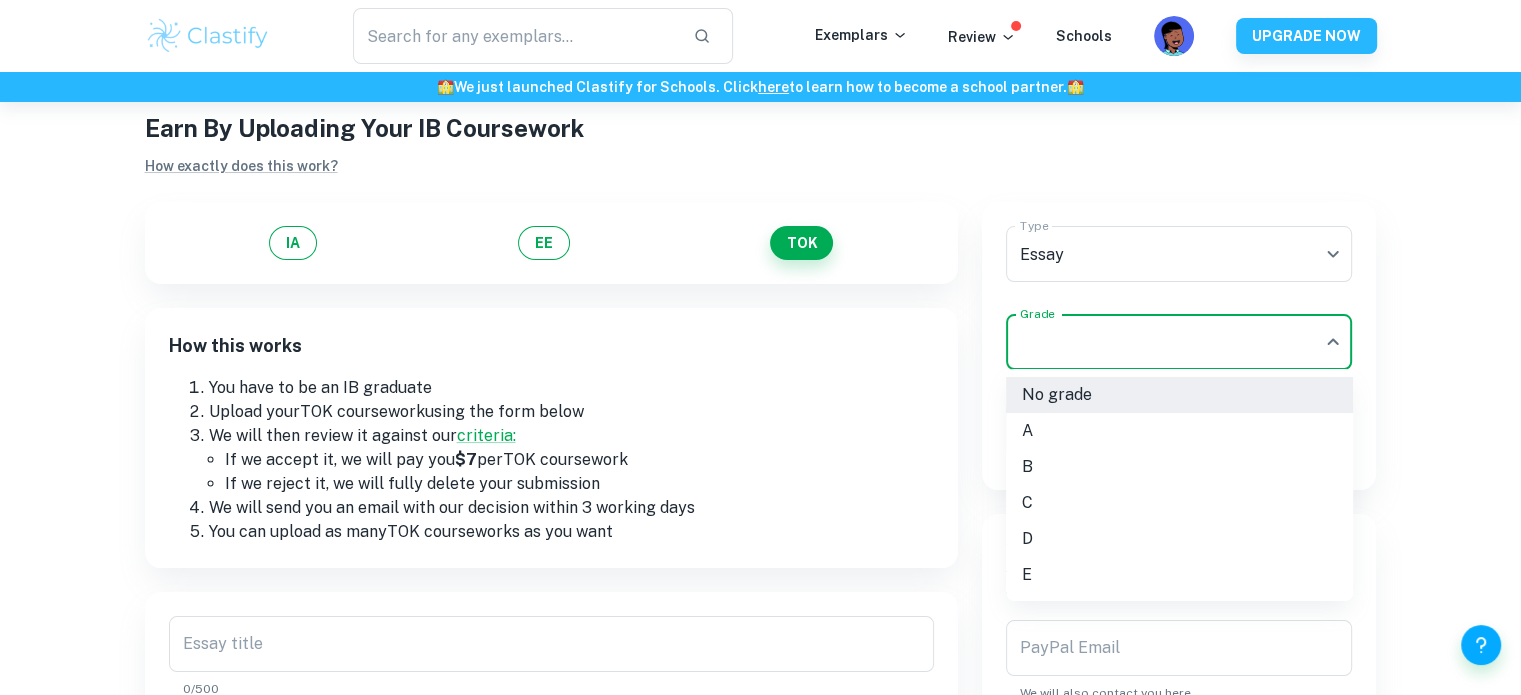 click on "C" at bounding box center (1179, 503) 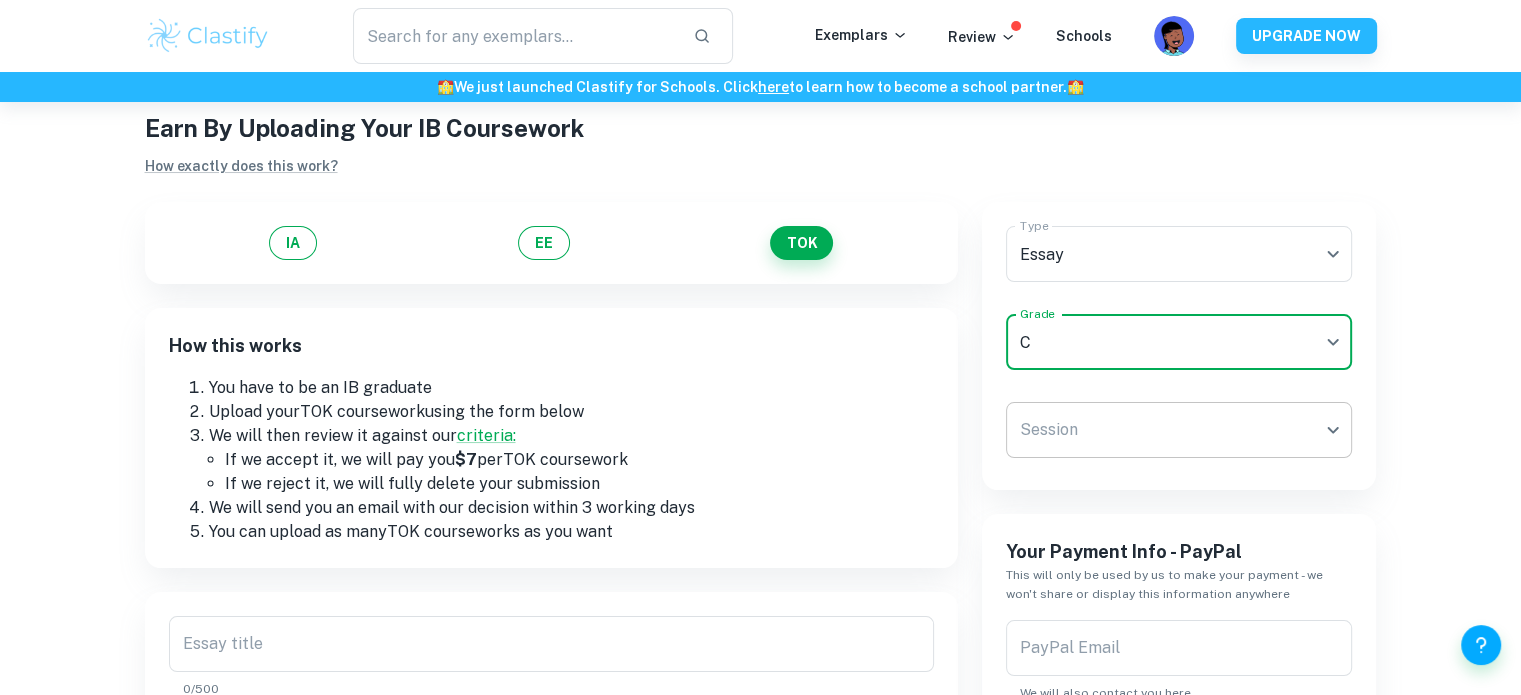 click on "We value your privacy We use cookies to enhance your browsing experience, serve personalised ads or content, and analyse our traffic. By clicking "Accept All", you consent to our use of cookies.   Cookie Policy Customise   Reject All   Accept All   Customise Consent Preferences   We use cookies to help you navigate efficiently and perform certain functions. You will find detailed information about all cookies under each consent category below. The cookies that are categorised as "Necessary" are stored on your browser as they are essential for enabling the basic functionalities of the site. ...  Show more For more information on how Google's third-party cookies operate and handle your data, see:   Google Privacy Policy Necessary Always Active Necessary cookies are required to enable the basic features of this site, such as providing secure log-in or adjusting your consent preferences. These cookies do not store any personally identifiable data. Functional Analytics Performance Advertisement Uncategorised" at bounding box center [760, 401] 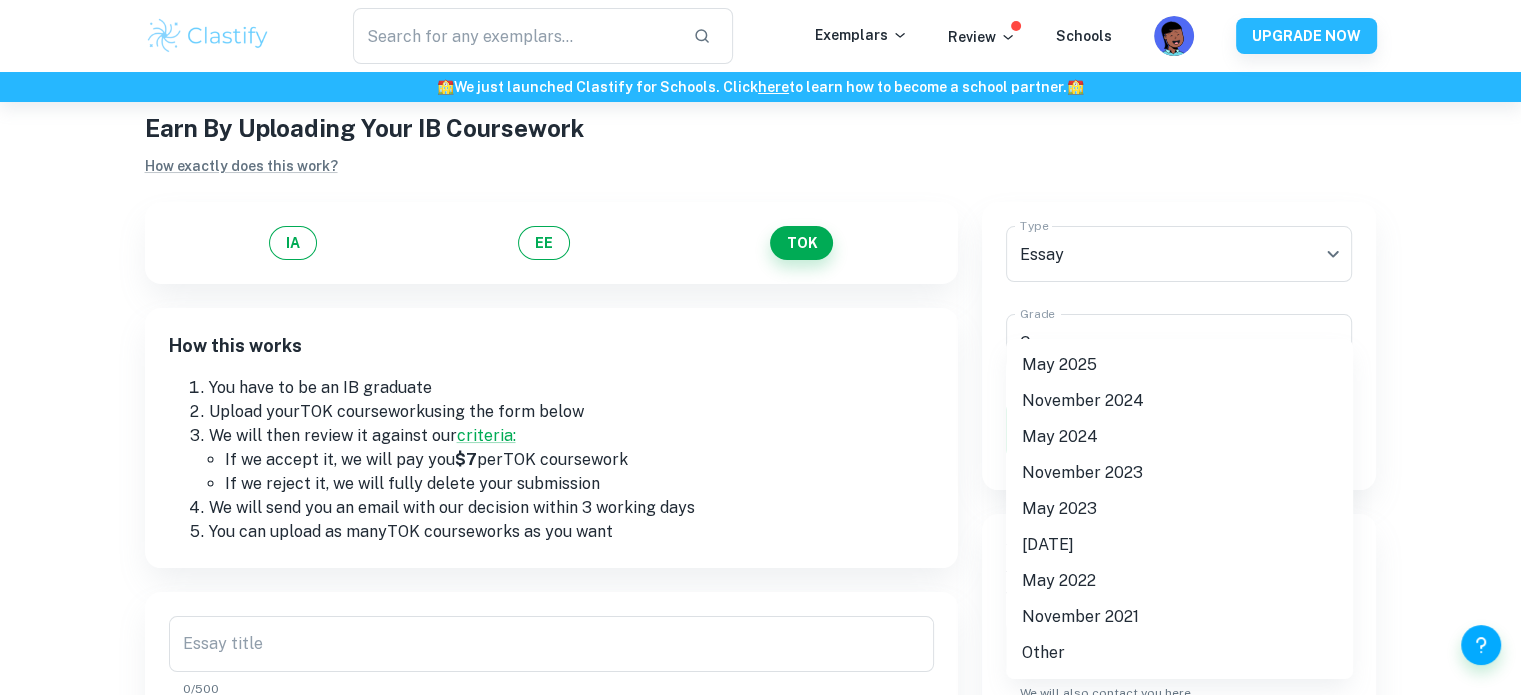 click on "May 2025" at bounding box center (1179, 365) 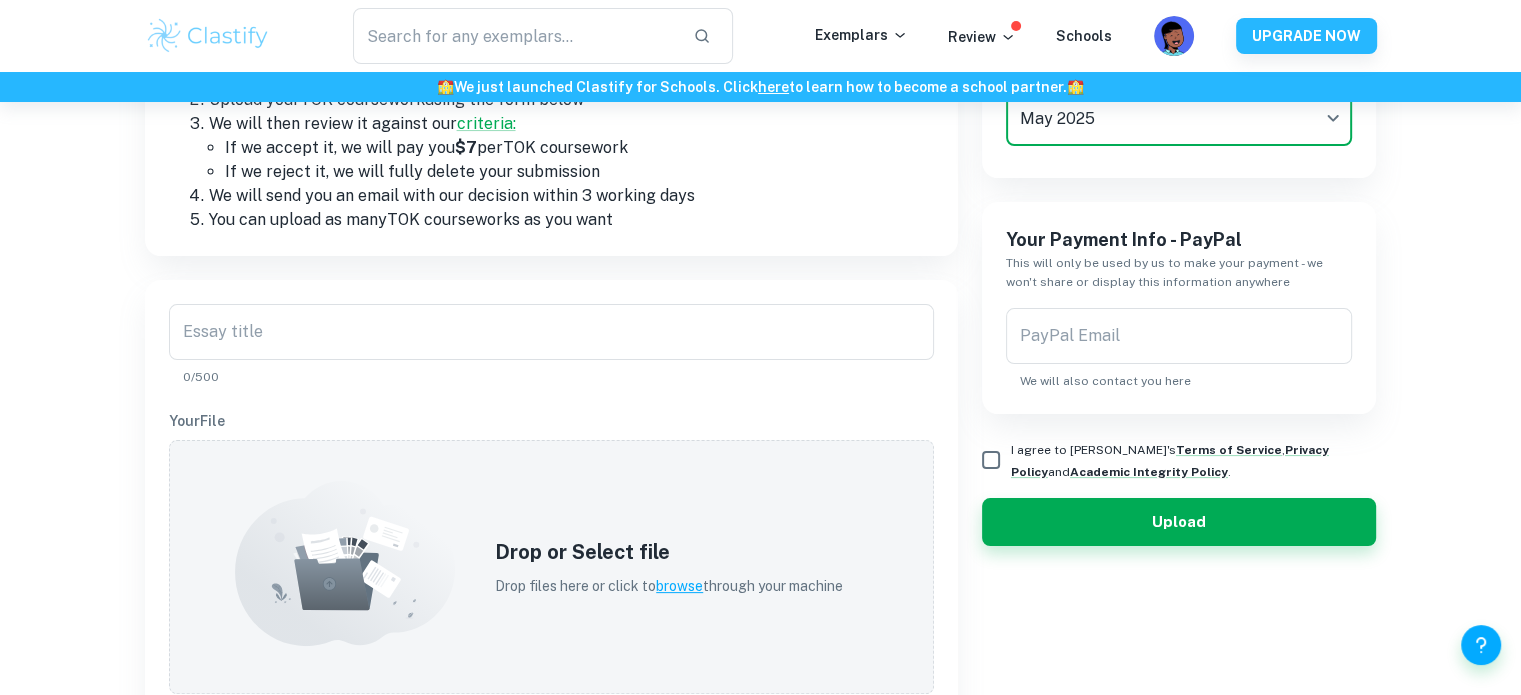 scroll, scrollTop: 386, scrollLeft: 0, axis: vertical 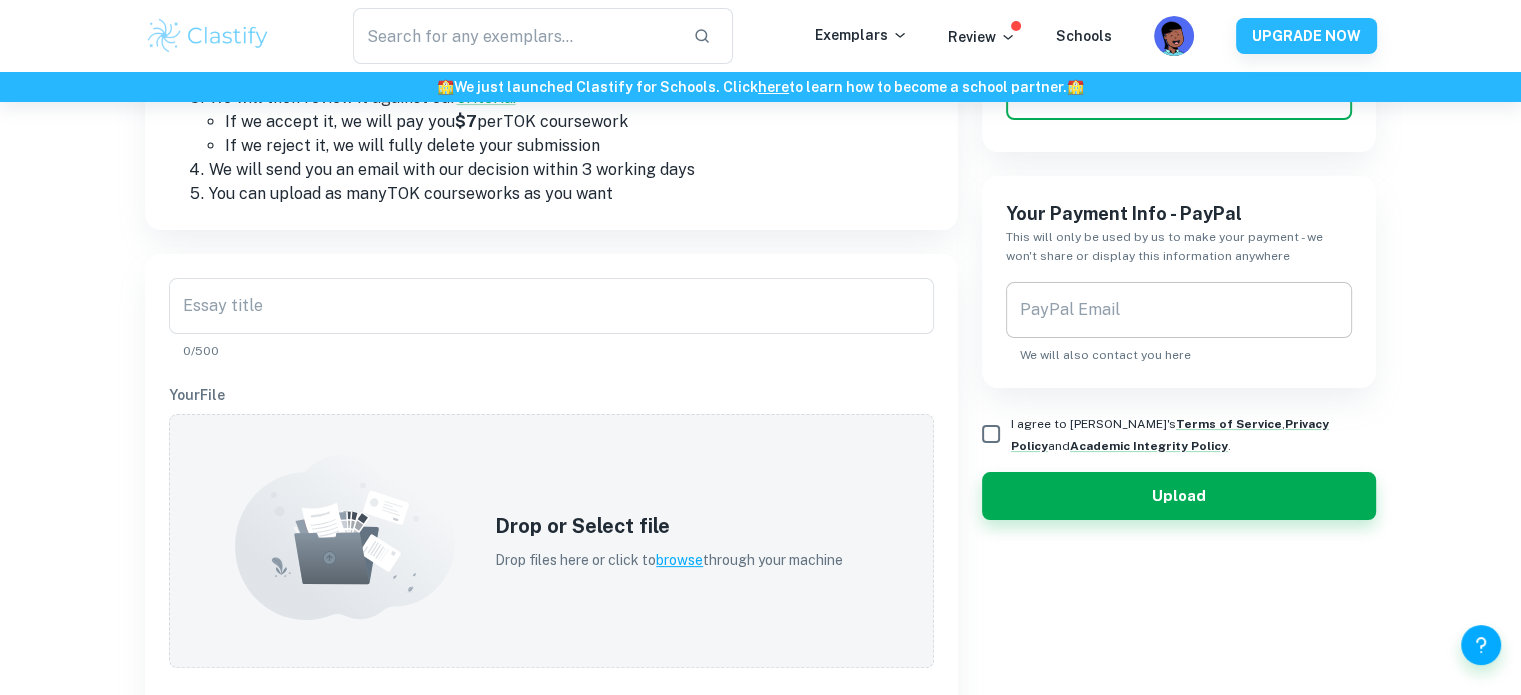 click on "PayPal Email PayPal Email We will also contact you here" at bounding box center [1179, 323] 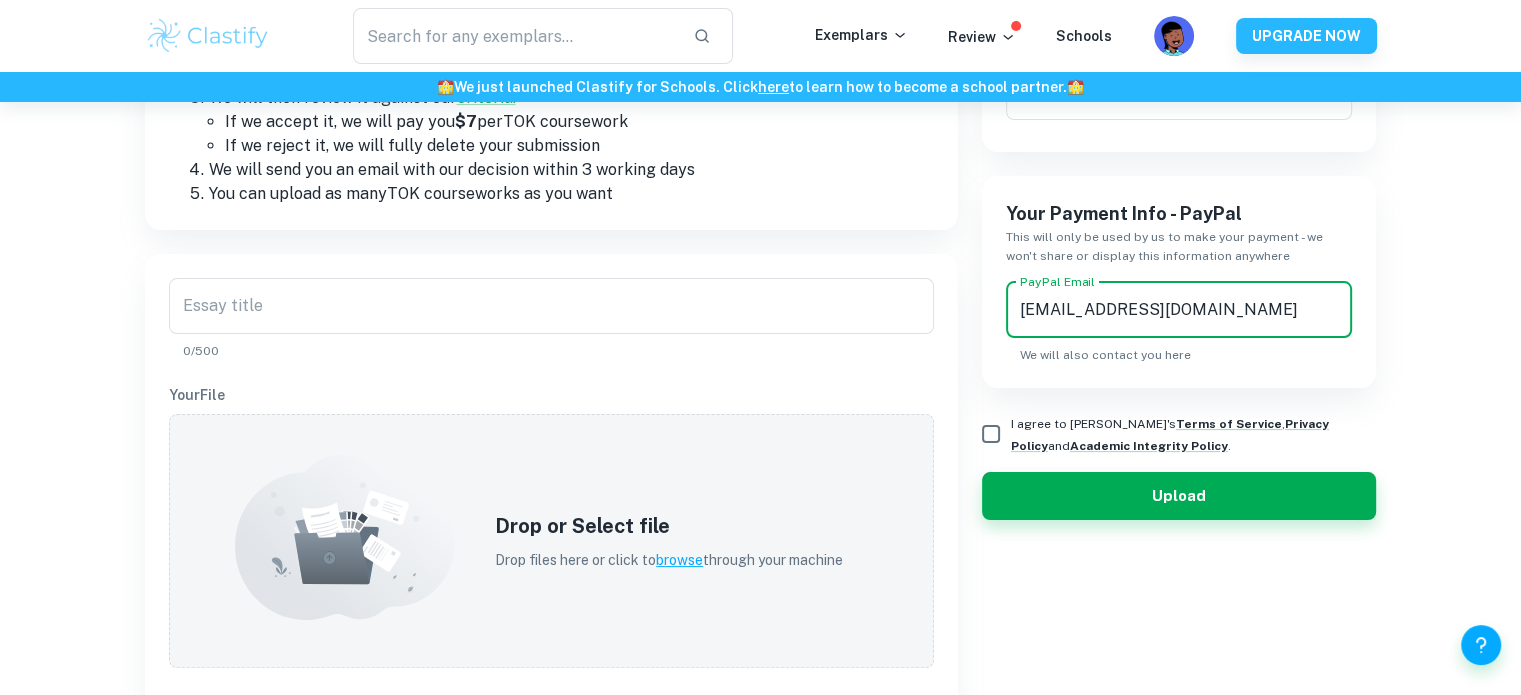 type on "[EMAIL_ADDRESS][DOMAIN_NAME]" 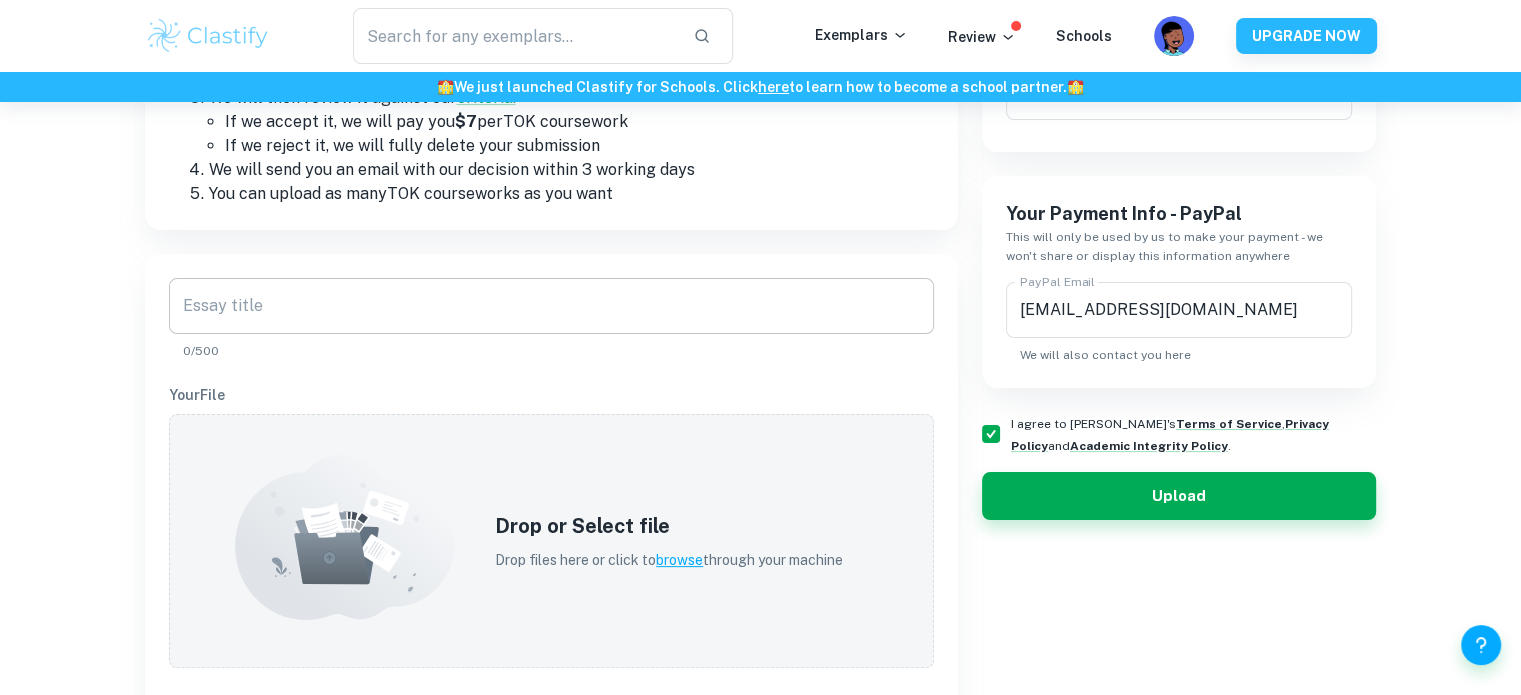 click on "Essay title" at bounding box center (551, 306) 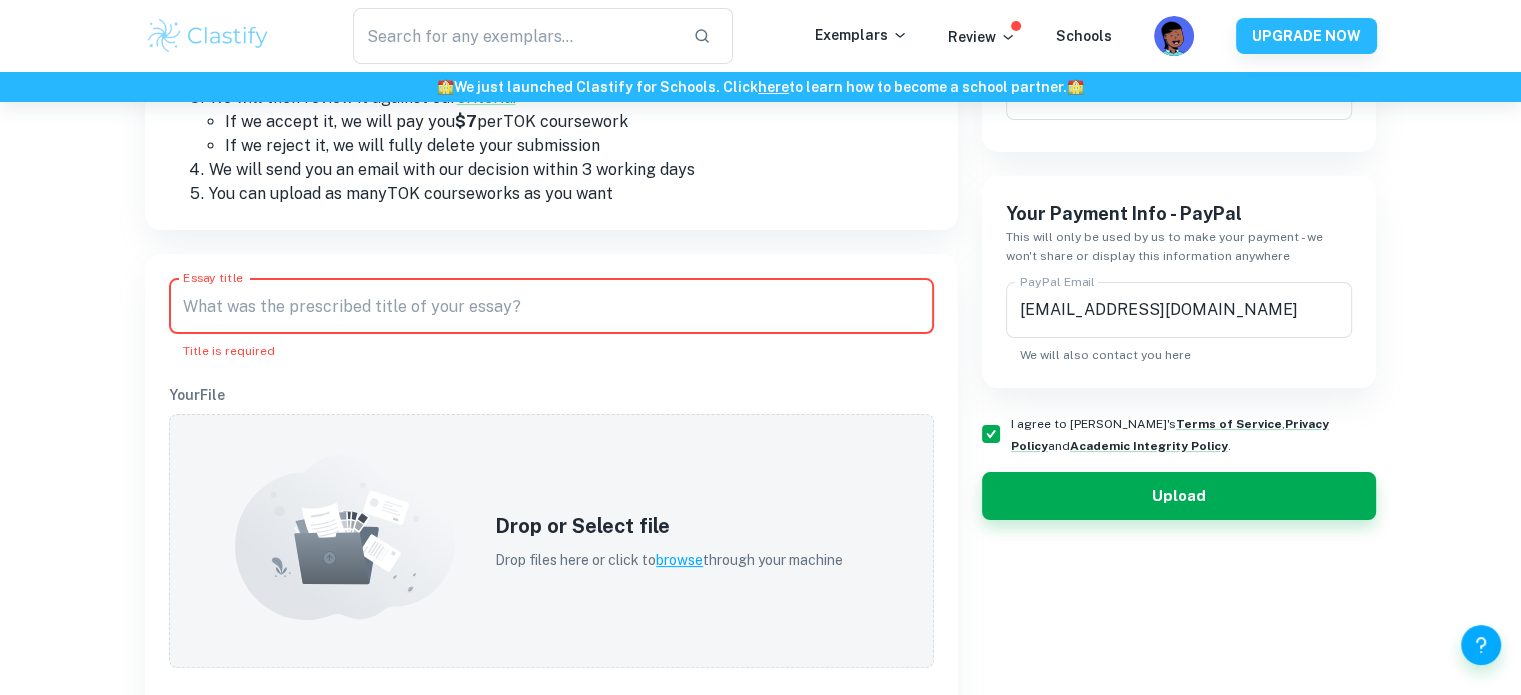click on "Essay title" at bounding box center (551, 306) 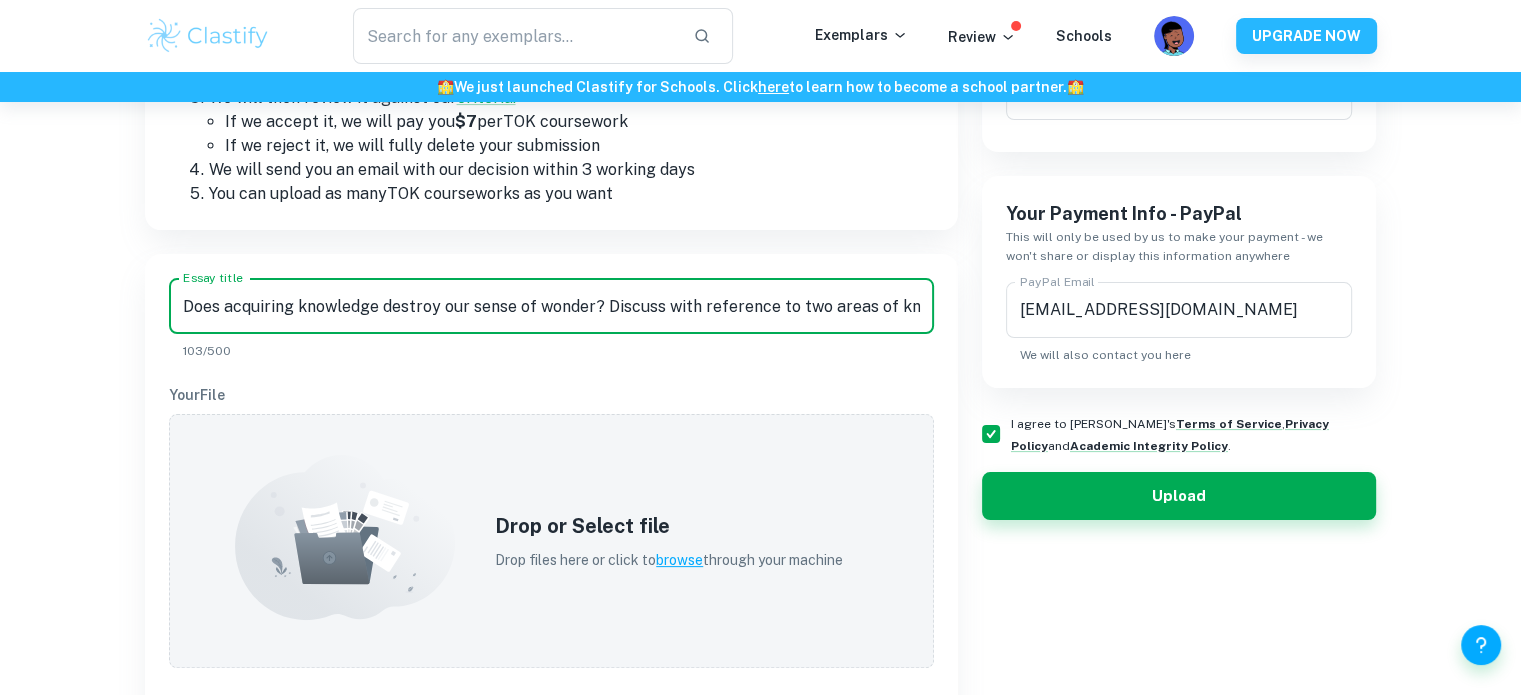 scroll, scrollTop: 0, scrollLeft: 56, axis: horizontal 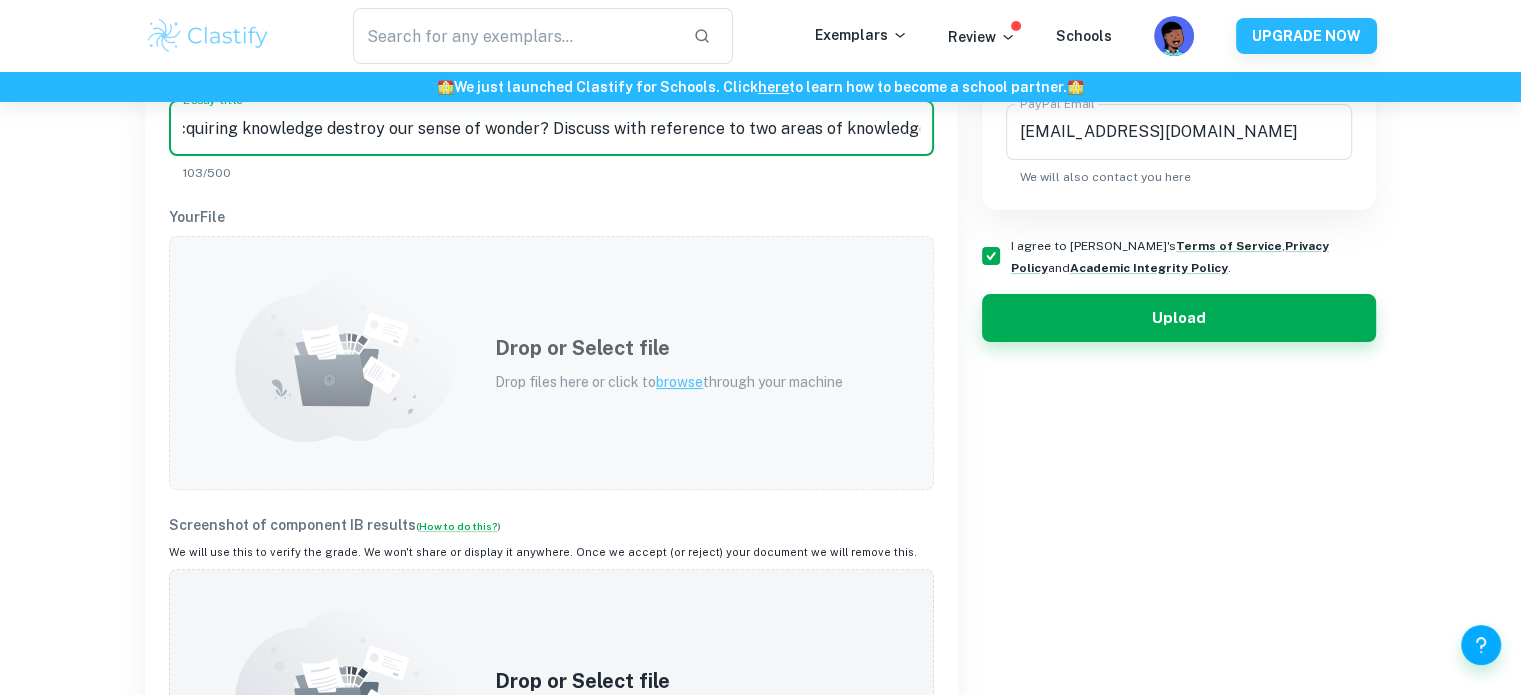 type on "Does acquiring knowledge destroy our sense of wonder? Discuss with reference to two areas of knowledge." 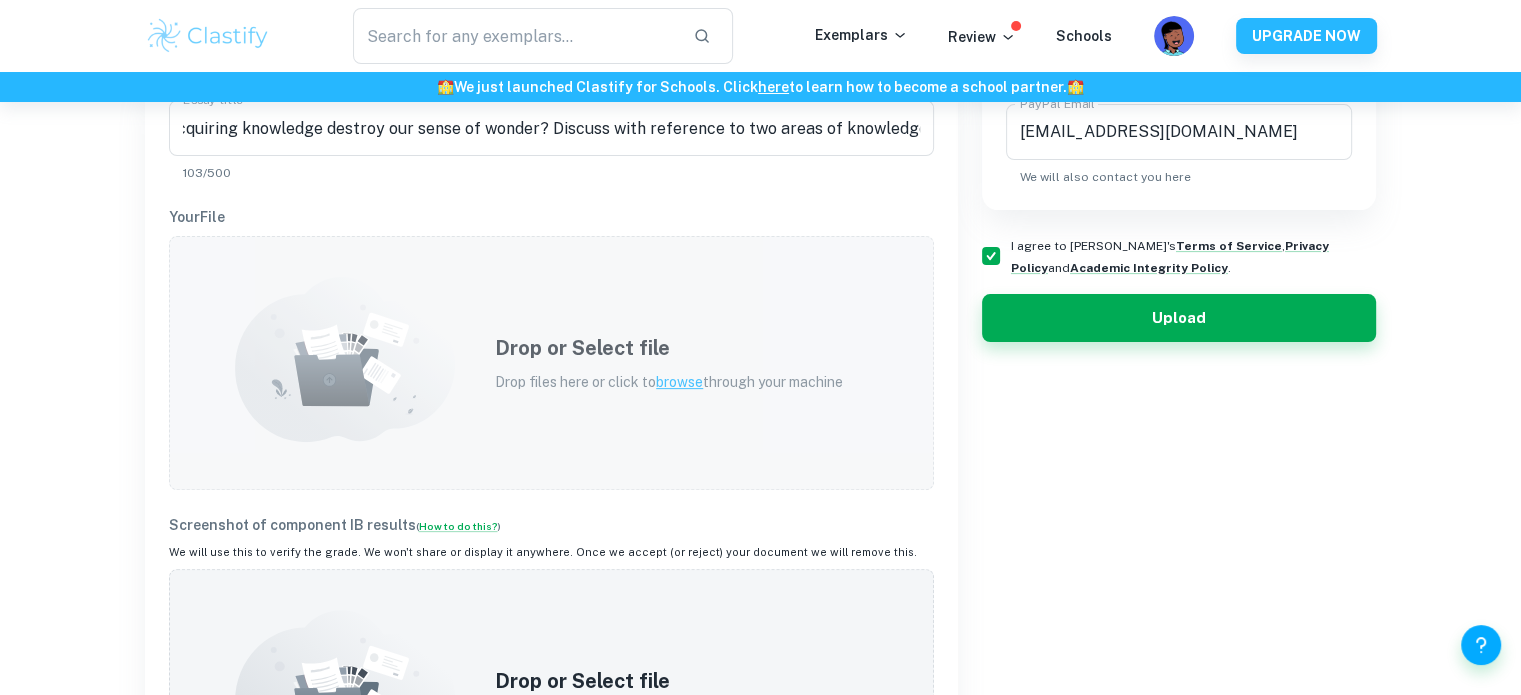 click 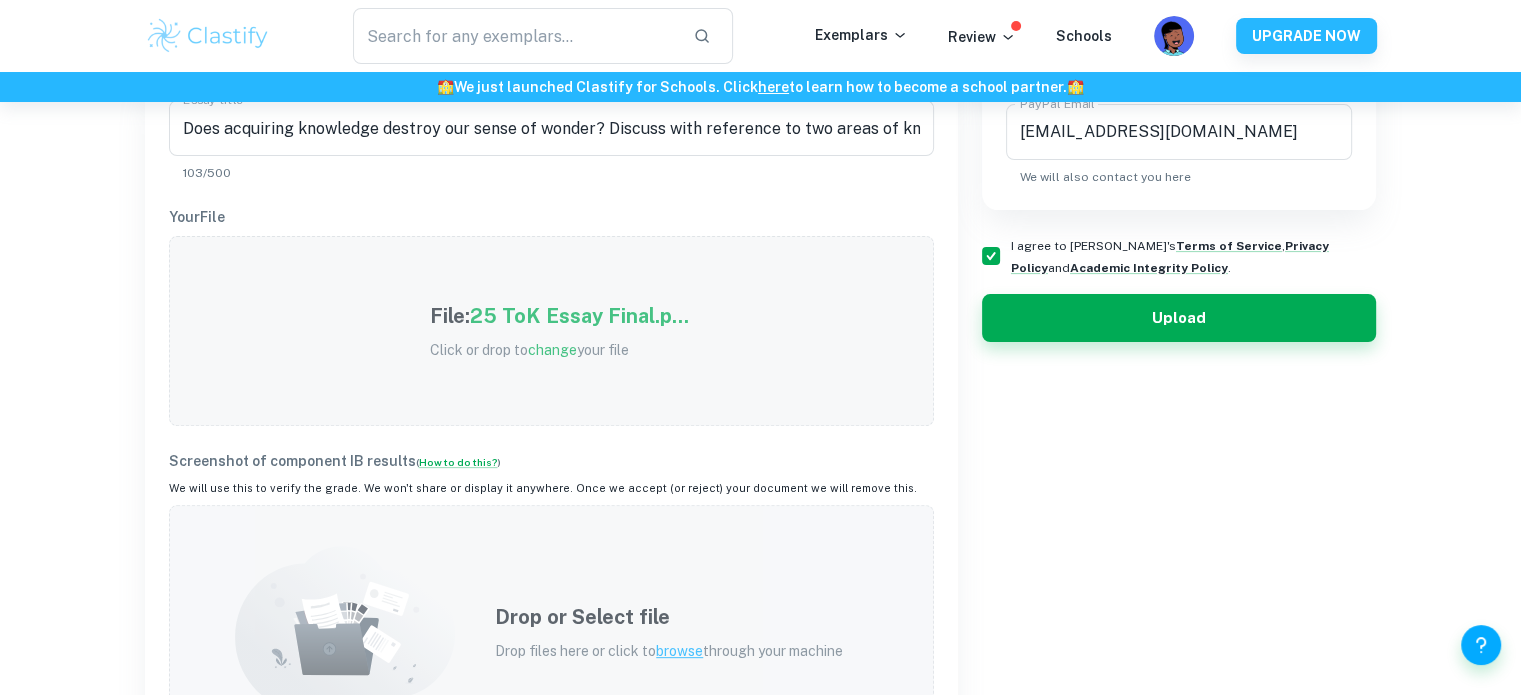scroll, scrollTop: 828, scrollLeft: 0, axis: vertical 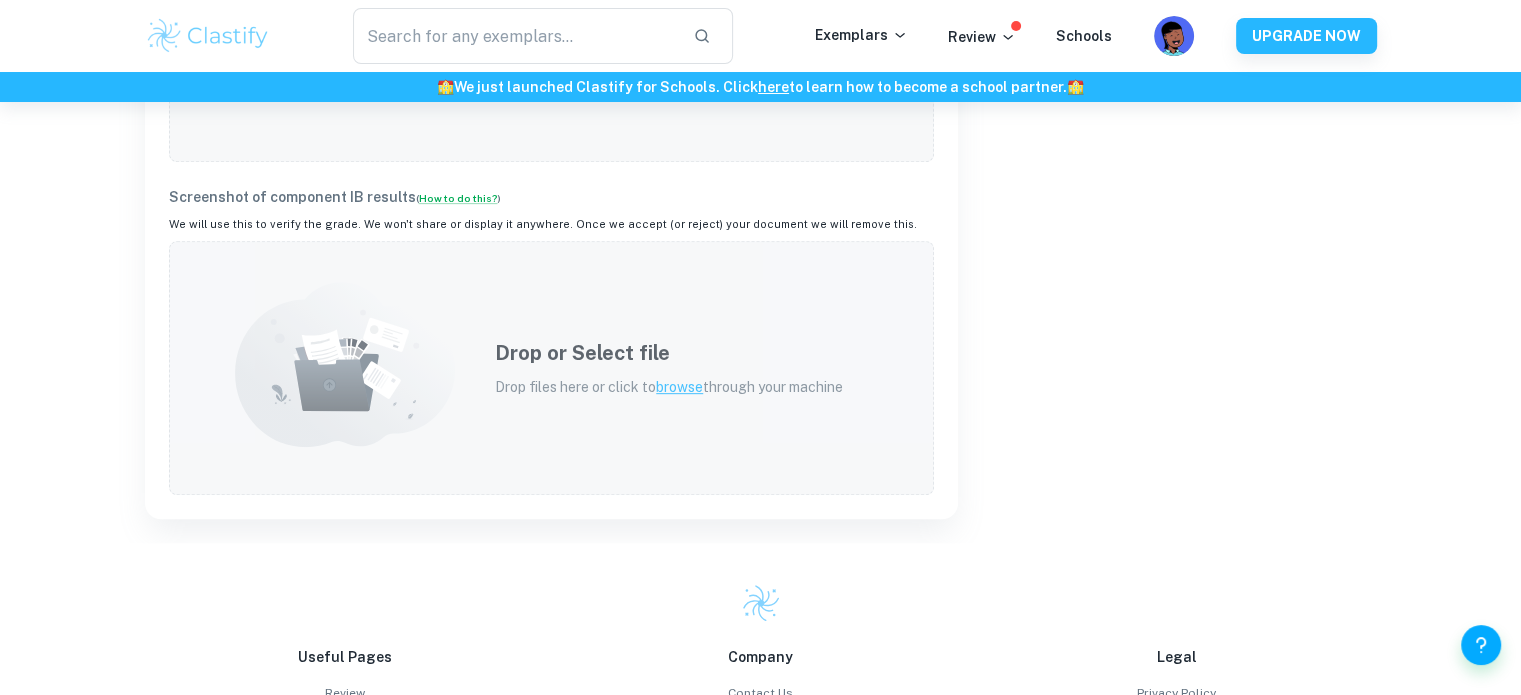 click on "Drop or Select file Drop files here or click to  browse  through your machine" at bounding box center (551, 368) 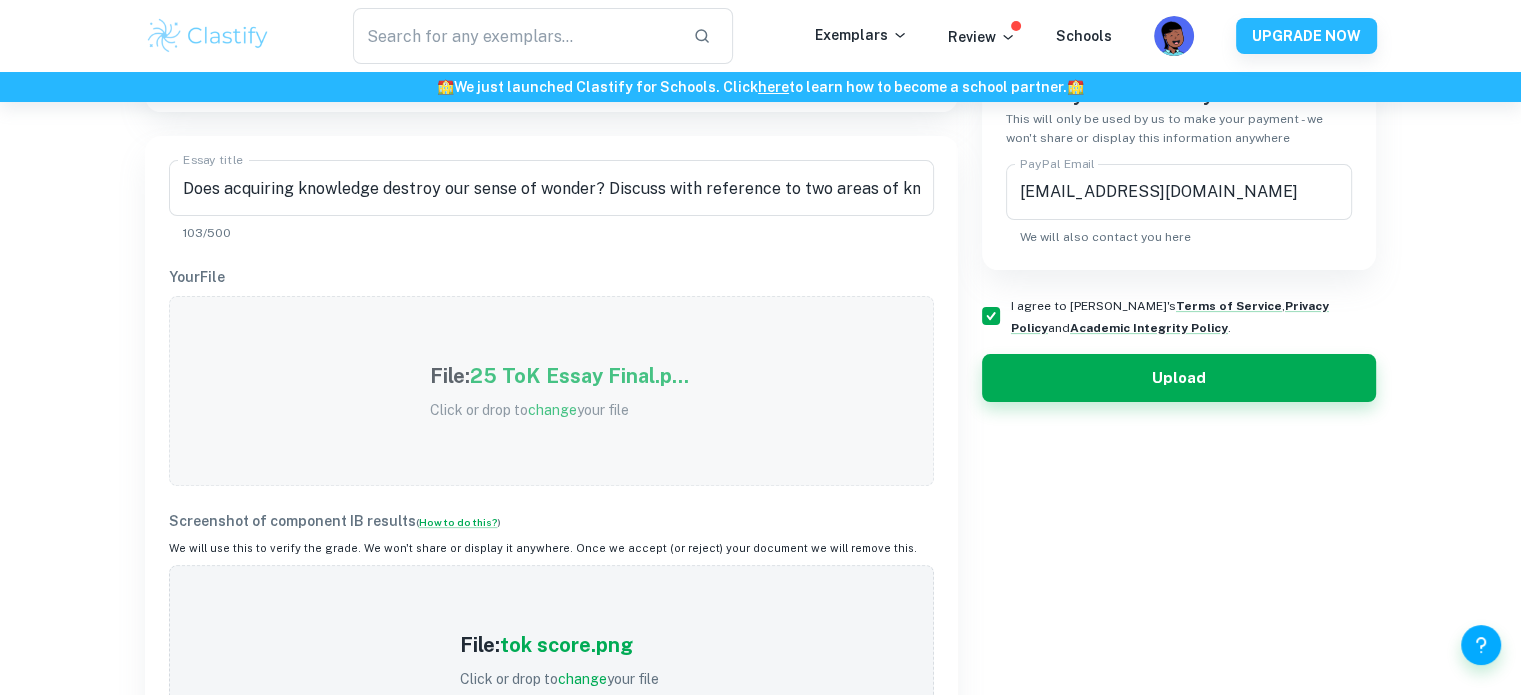scroll, scrollTop: 458, scrollLeft: 0, axis: vertical 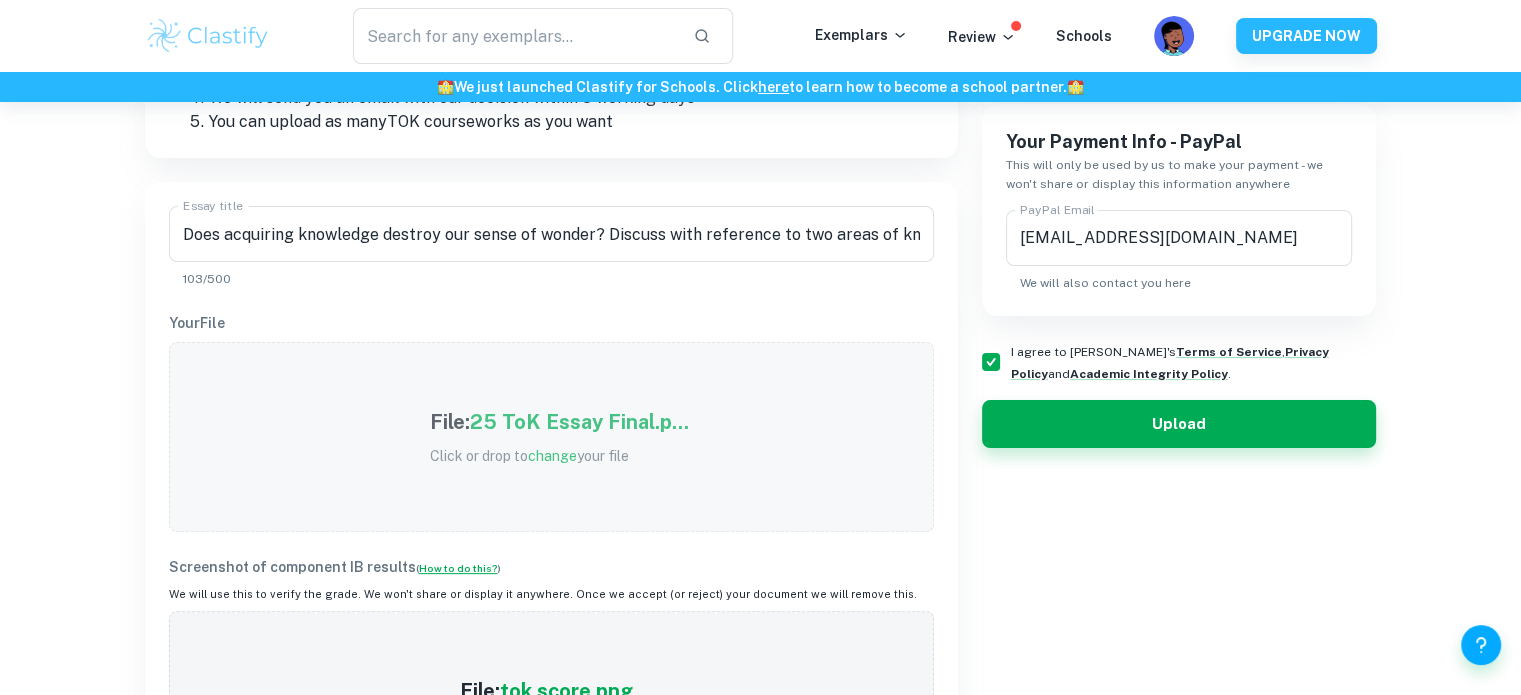 click on "How to do this?" at bounding box center (458, 568) 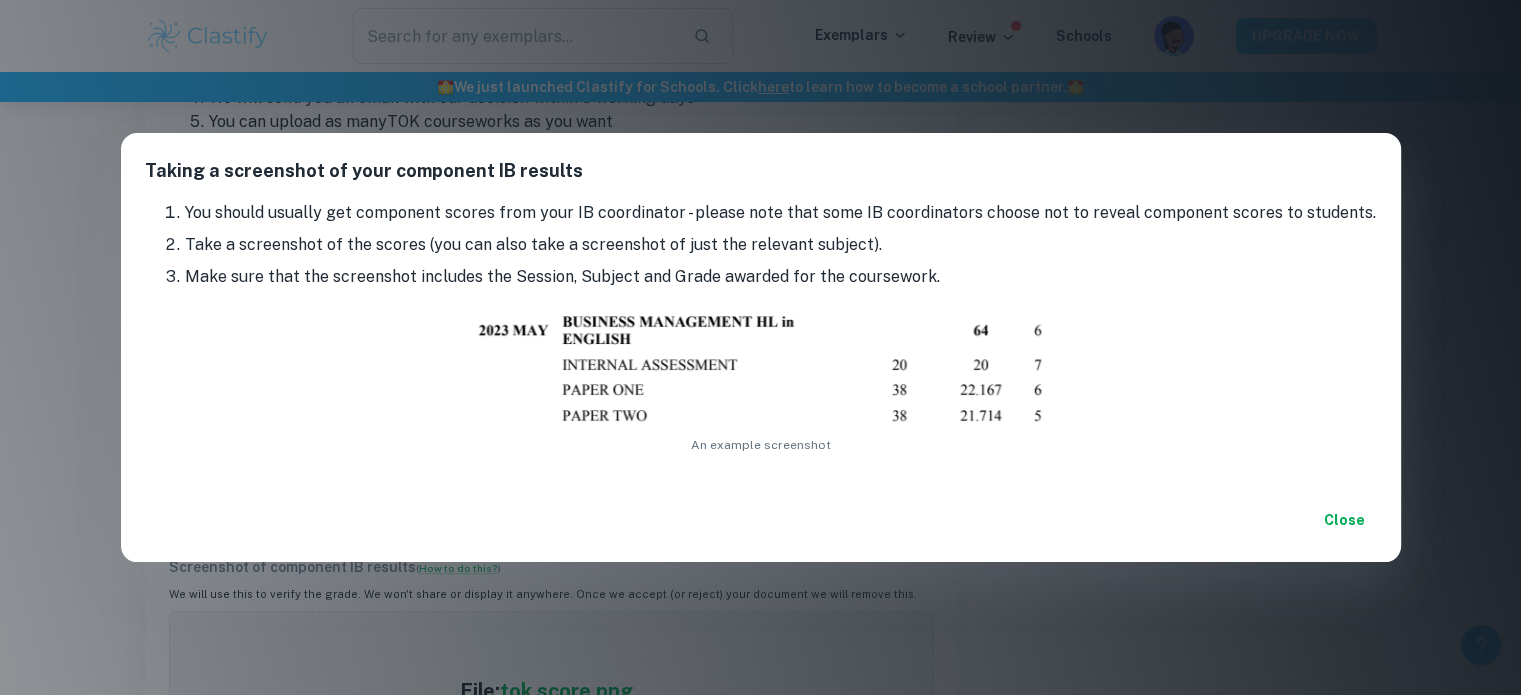 click on "Taking a screenshot of your component IB results You should usually get component scores from your IB coordinator - please note that some IB coordinators choose not to reveal component scores to students. Take a screenshot of the scores (you can also take a screenshot of just the relevant subject). Make sure that the screenshot includes the Session, Subject and Grade awarded for the coursework. An example screenshot Close" at bounding box center [760, 347] 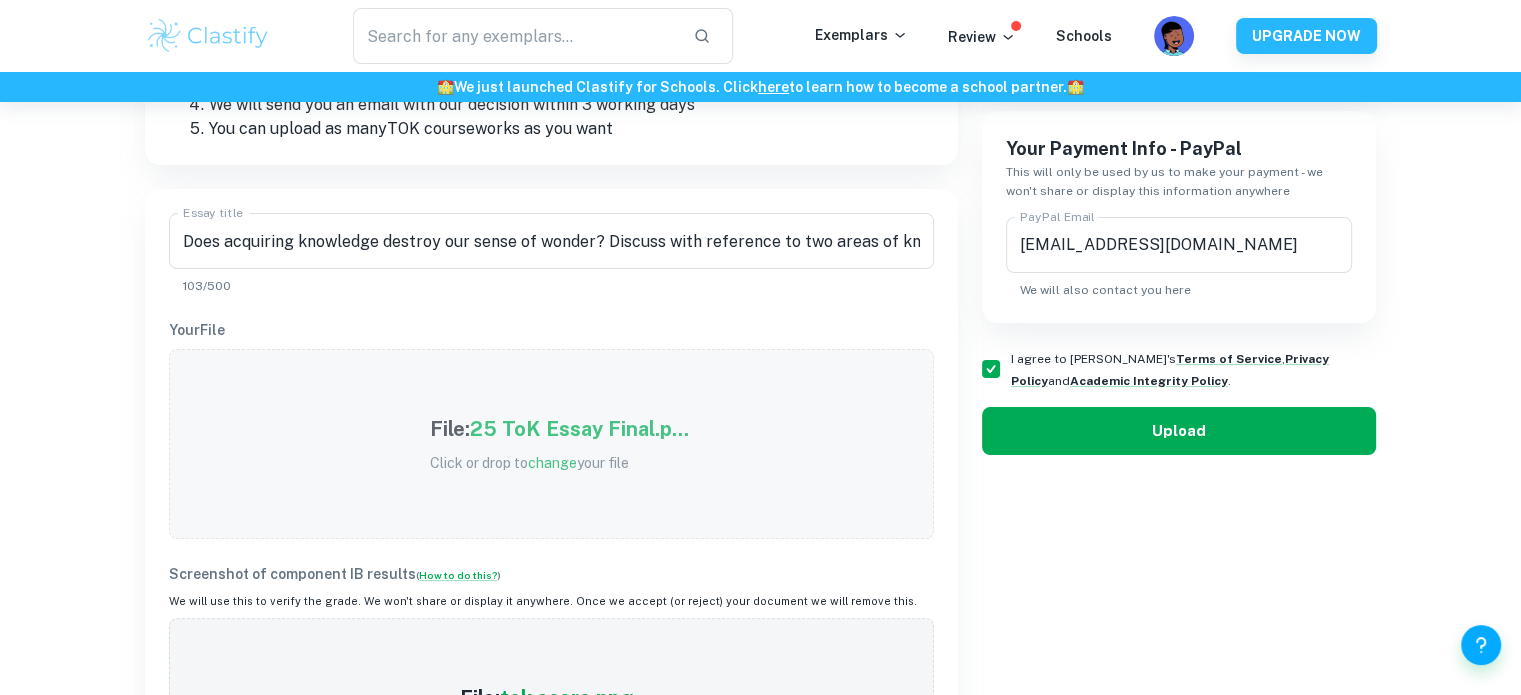 scroll, scrollTop: 450, scrollLeft: 0, axis: vertical 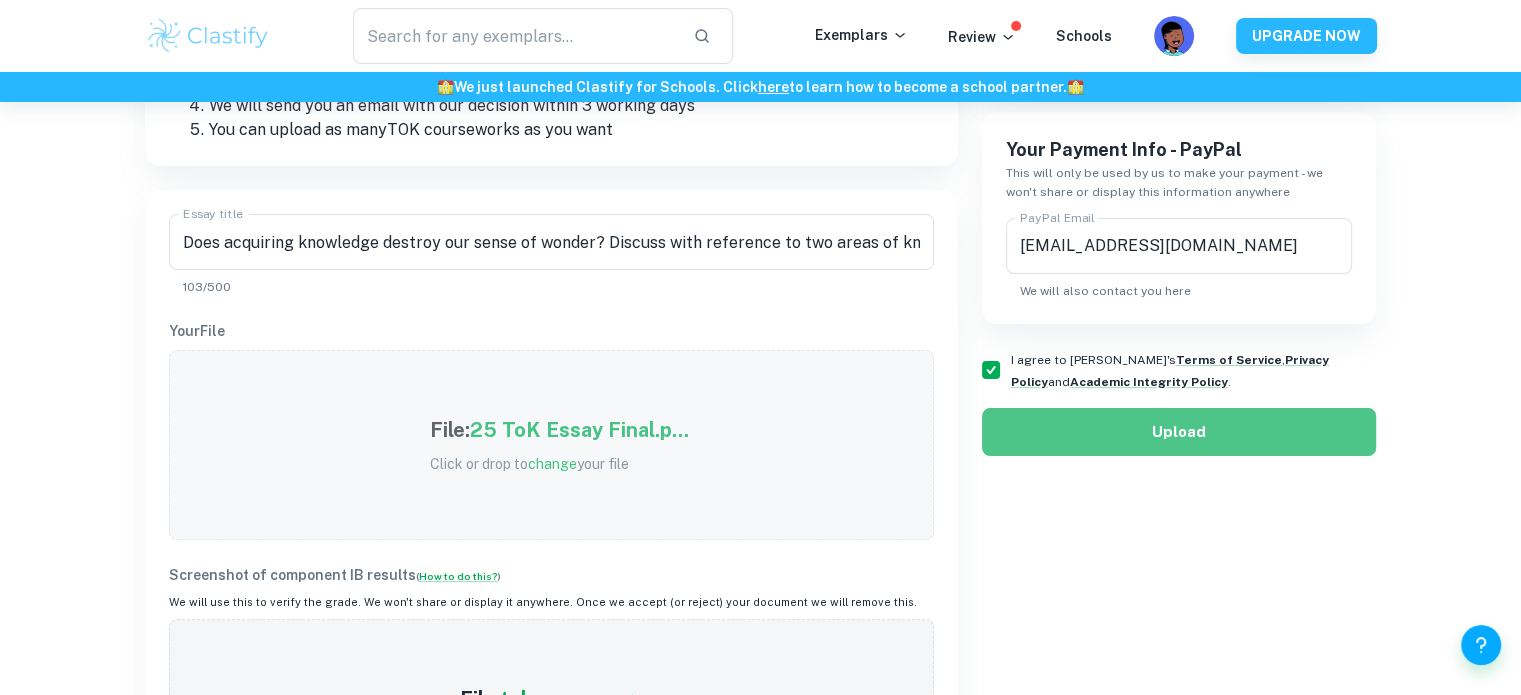 click on "Upload" at bounding box center [1179, 432] 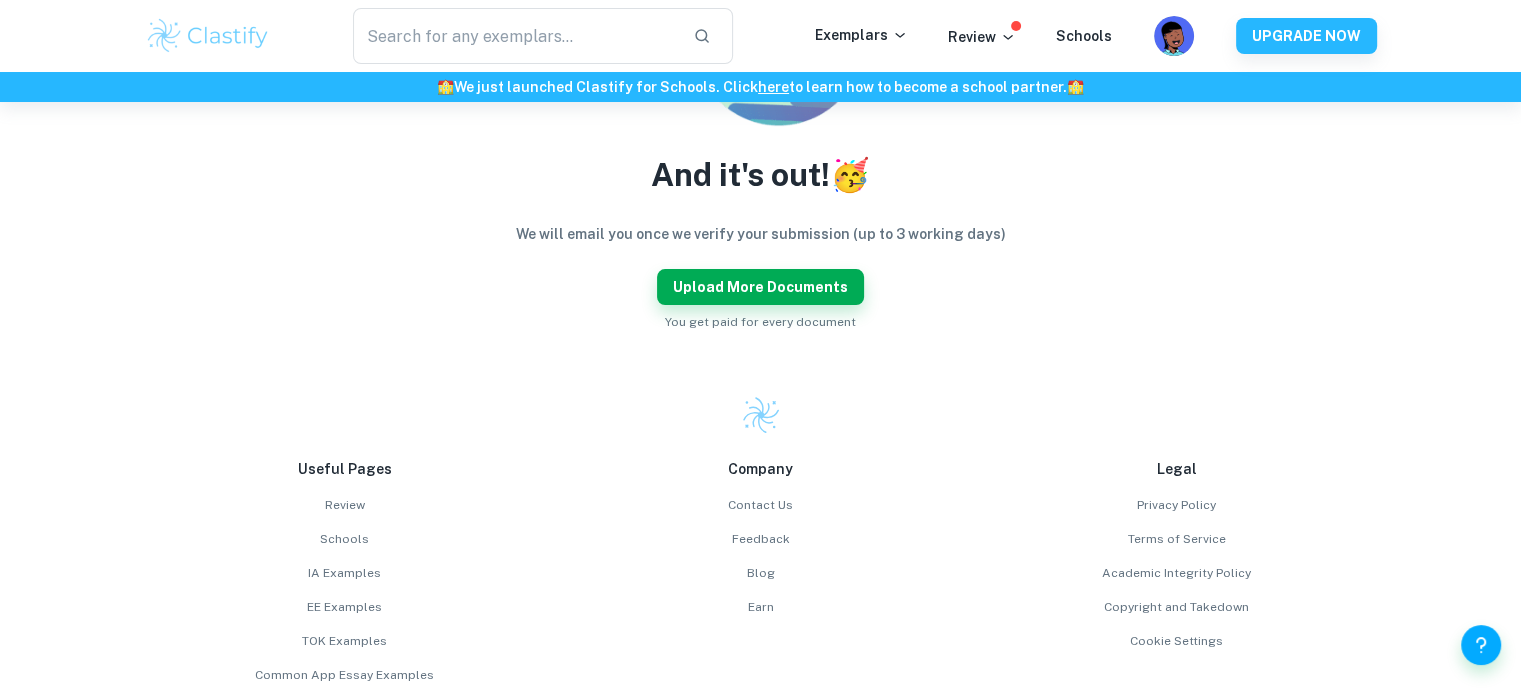 scroll, scrollTop: 272, scrollLeft: 0, axis: vertical 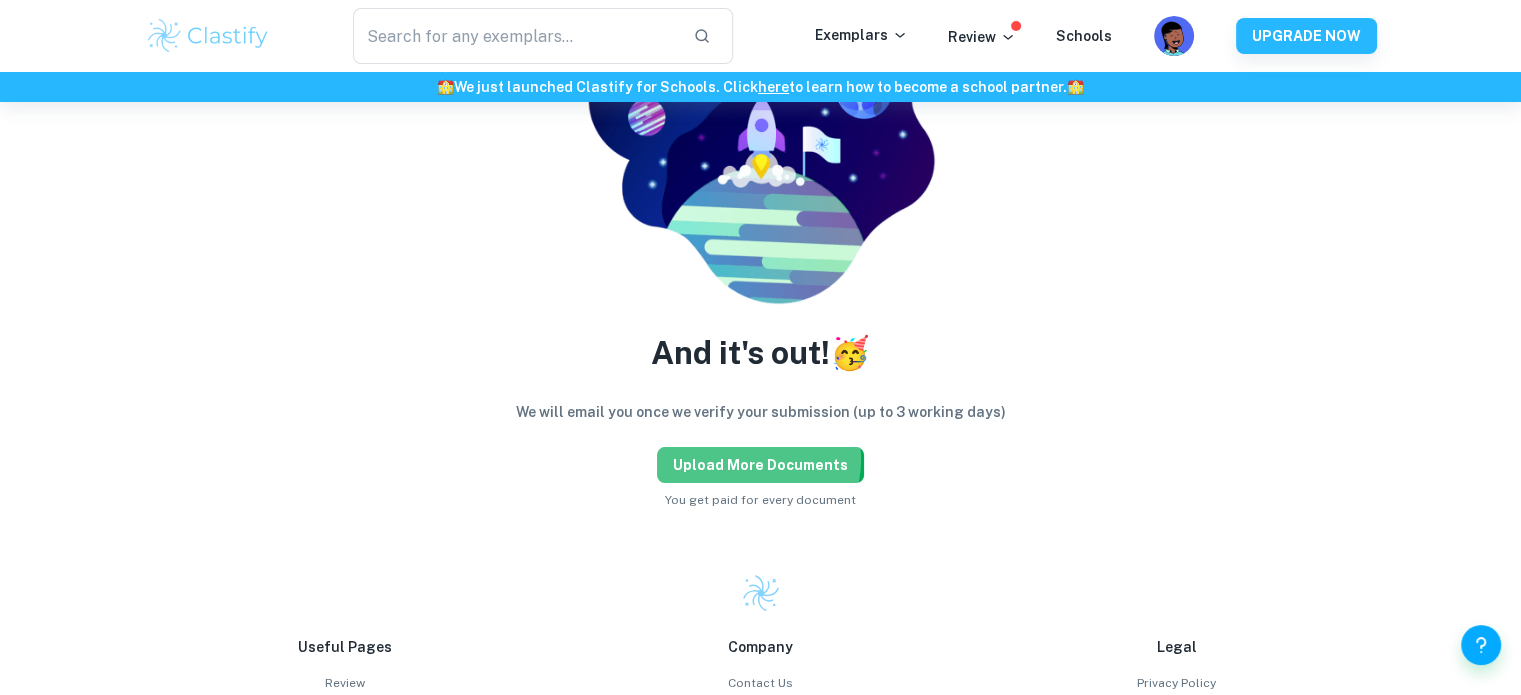 click on "Upload more documents" at bounding box center (760, 465) 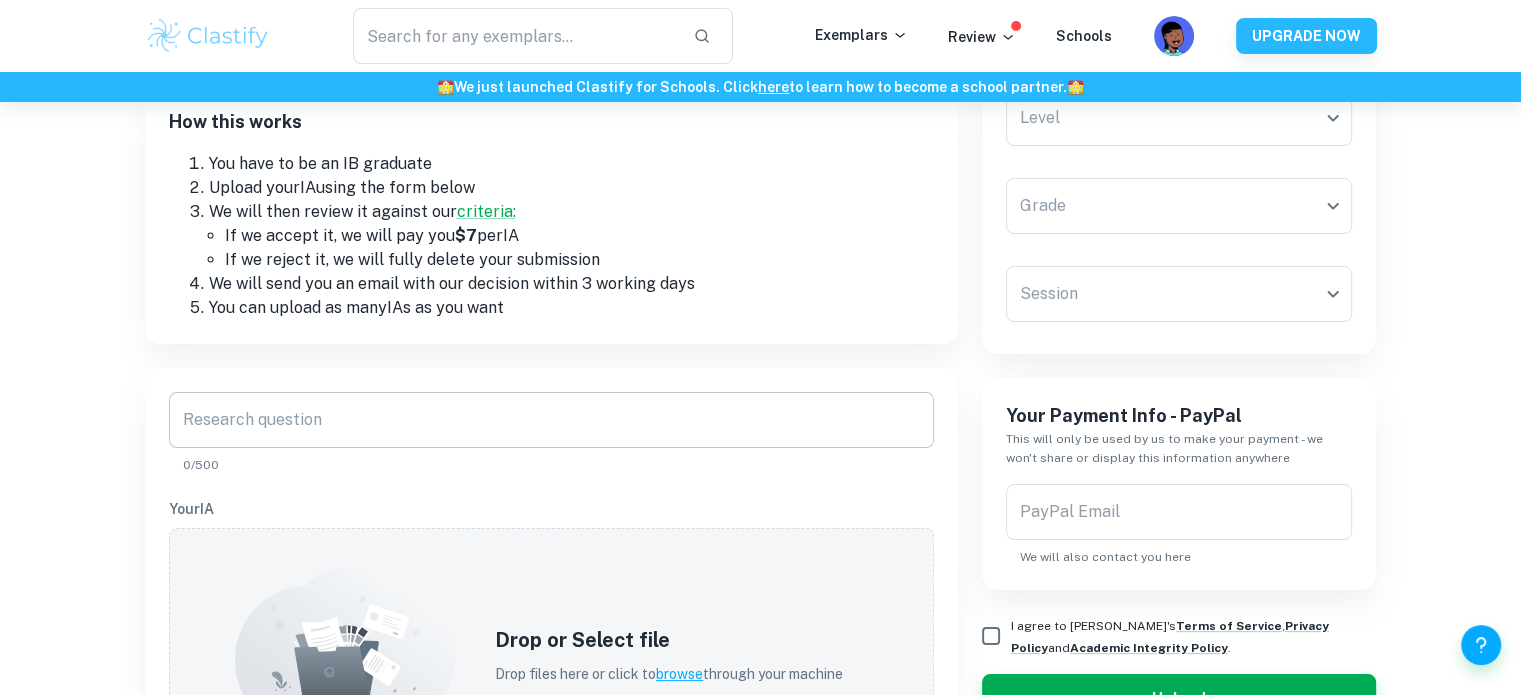 scroll, scrollTop: 0, scrollLeft: 0, axis: both 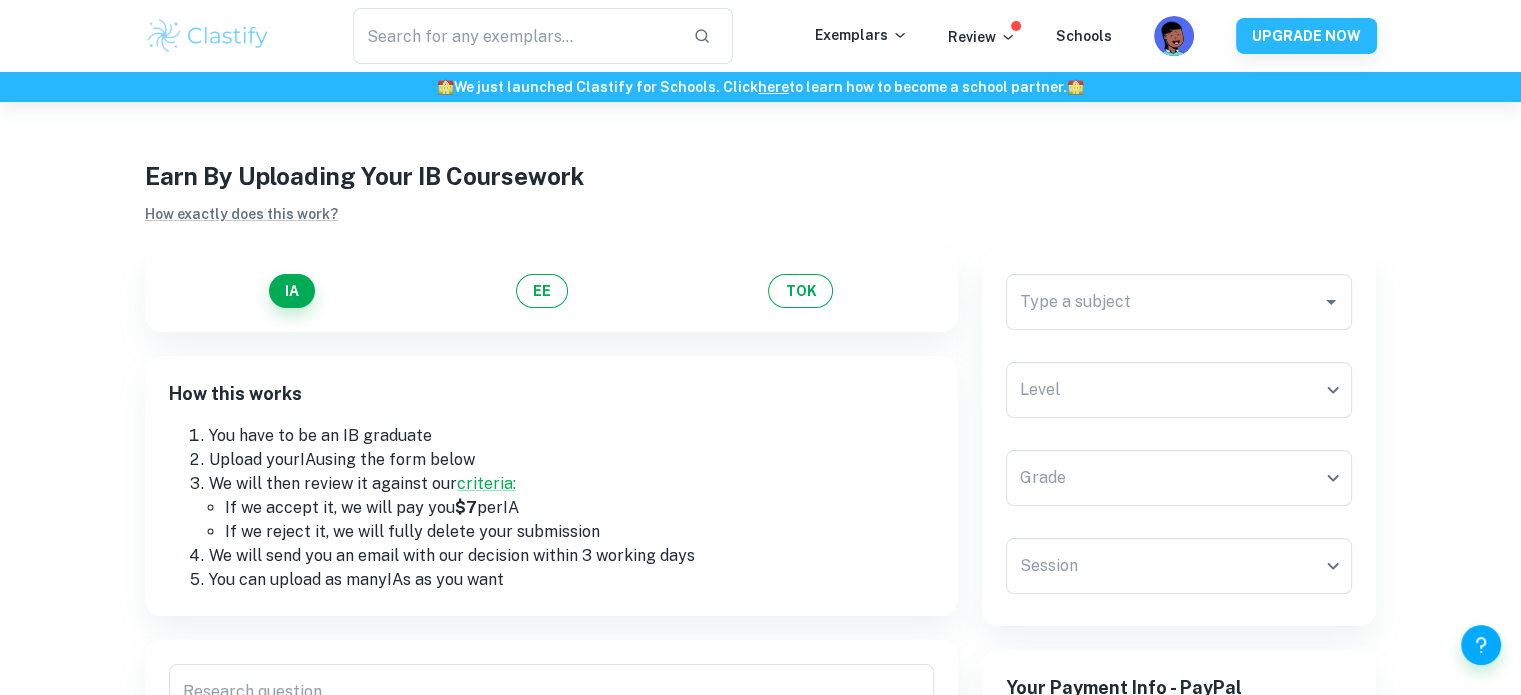 click 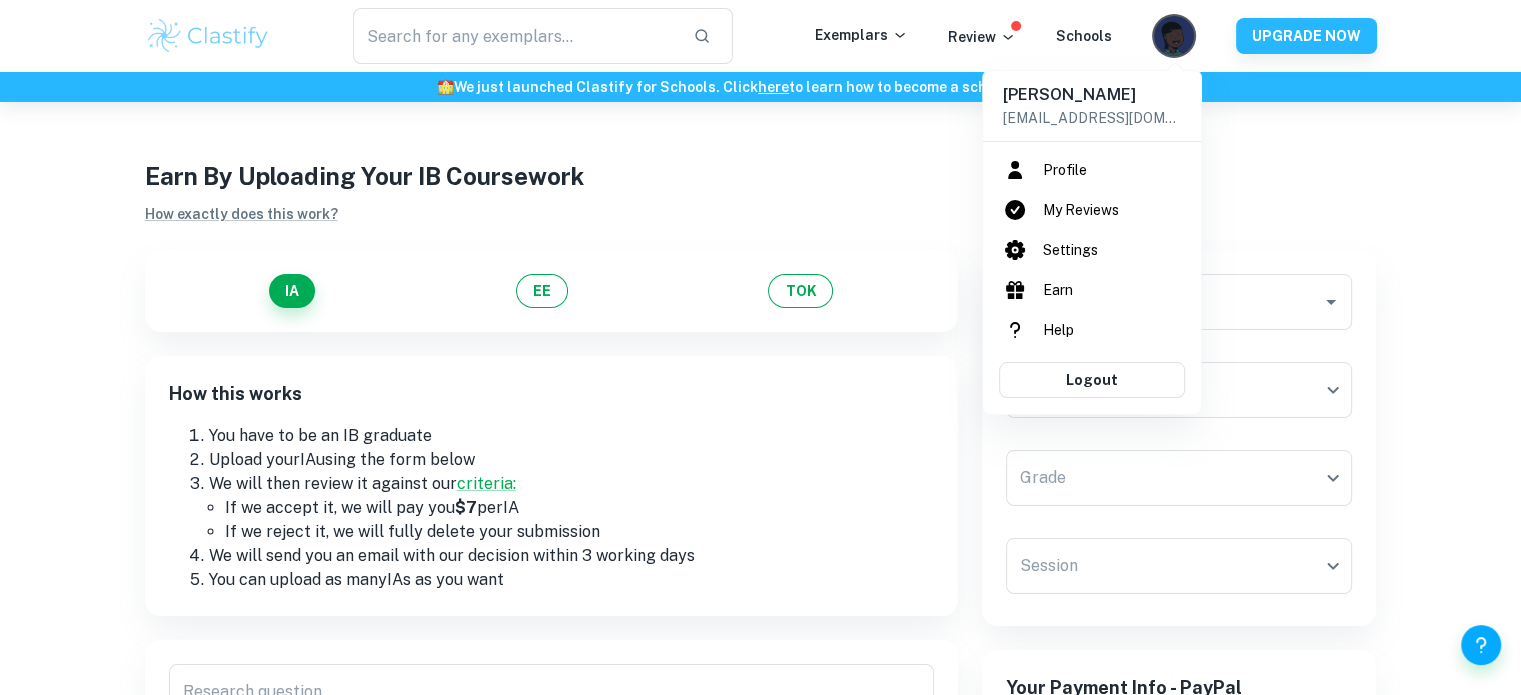 click on "Earn" at bounding box center (1092, 290) 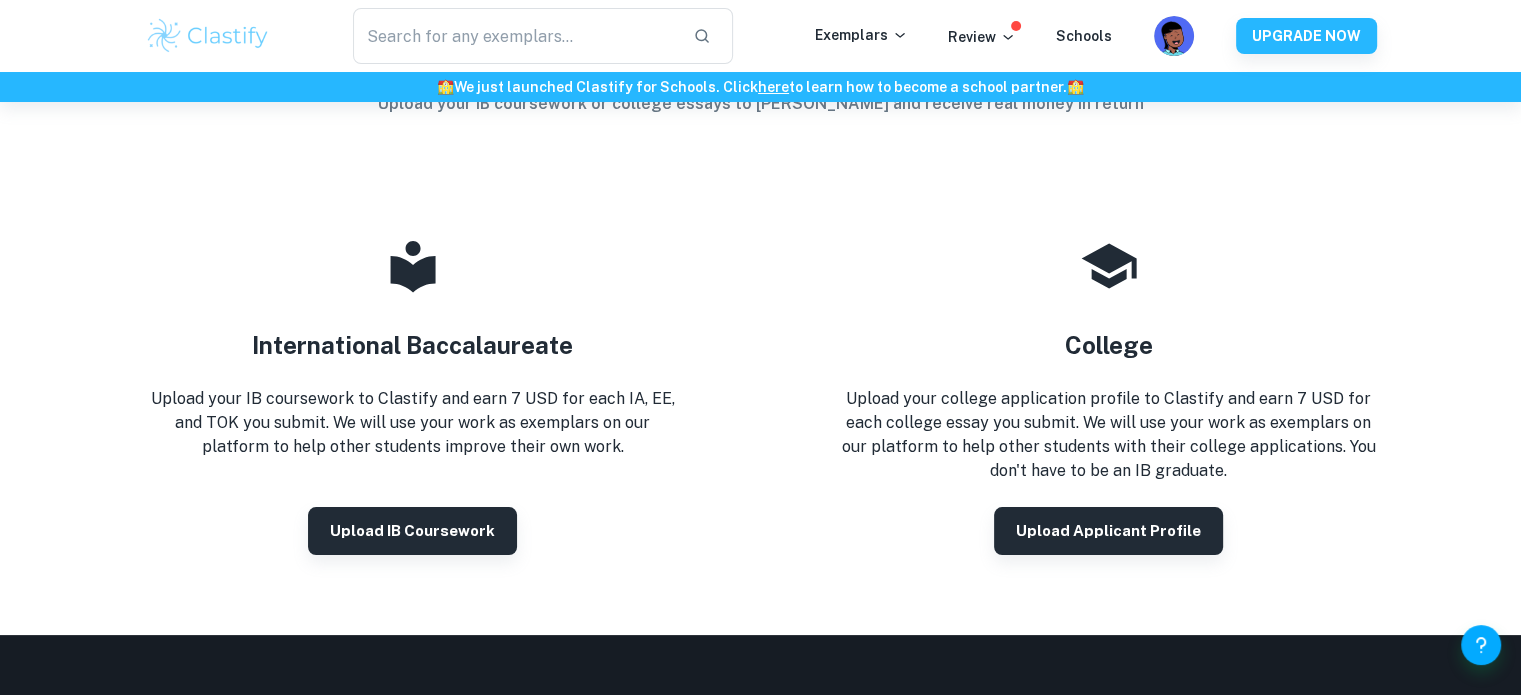 scroll, scrollTop: 324, scrollLeft: 0, axis: vertical 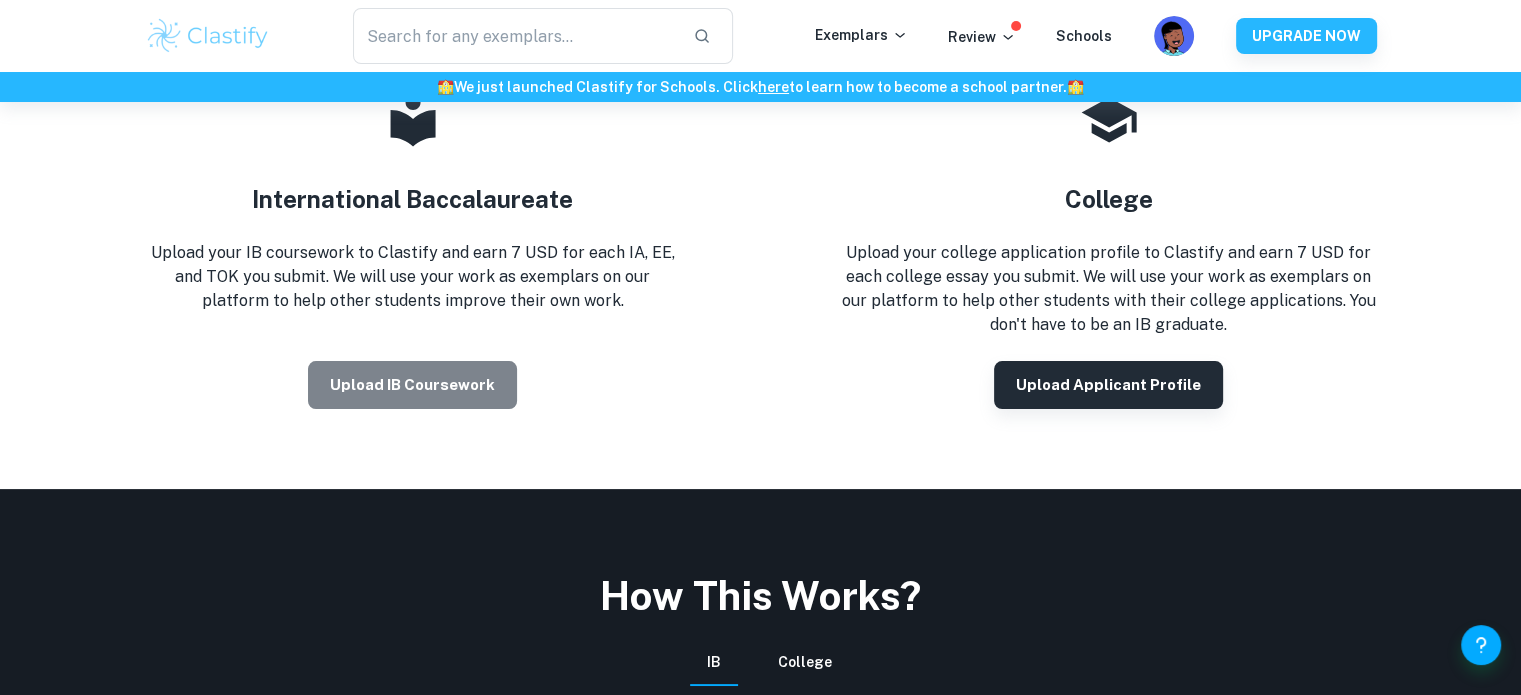 click on "Upload IB coursework" at bounding box center [412, 385] 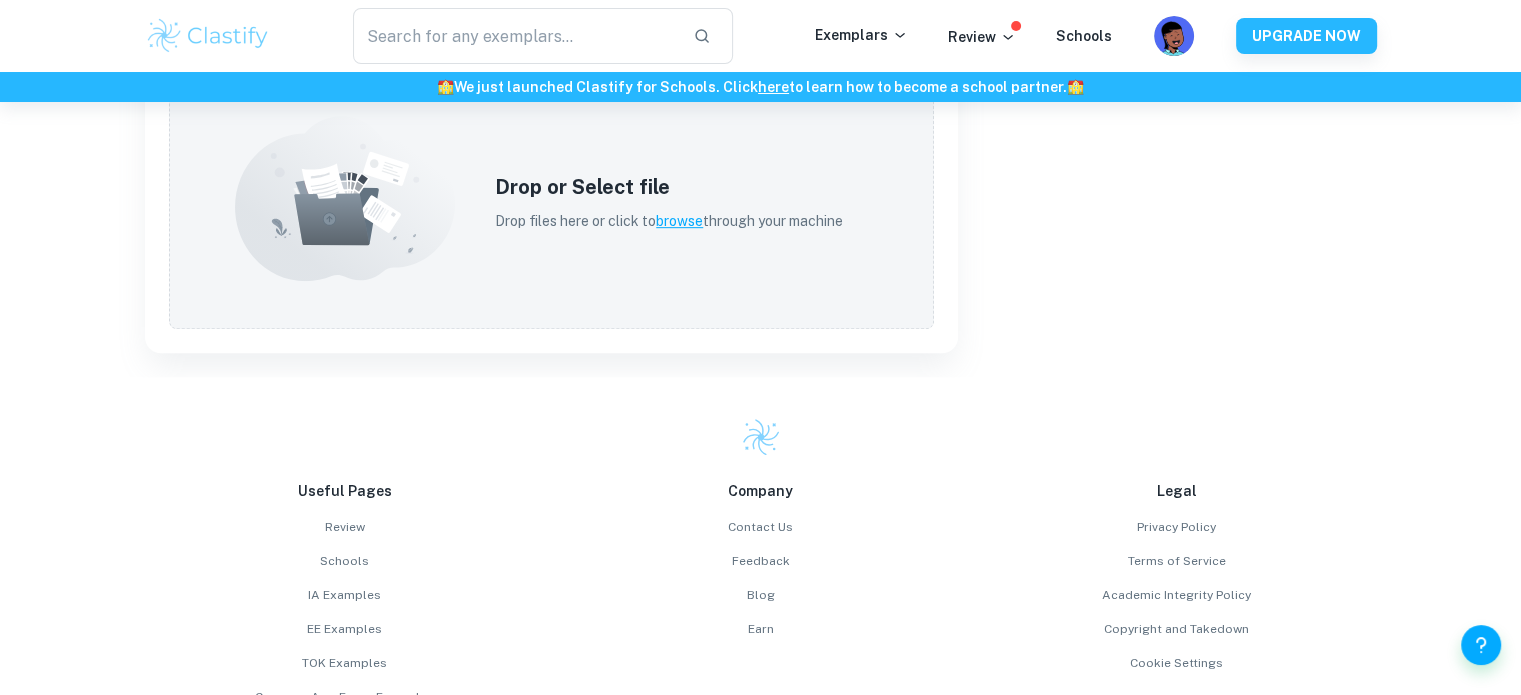 scroll, scrollTop: 0, scrollLeft: 0, axis: both 